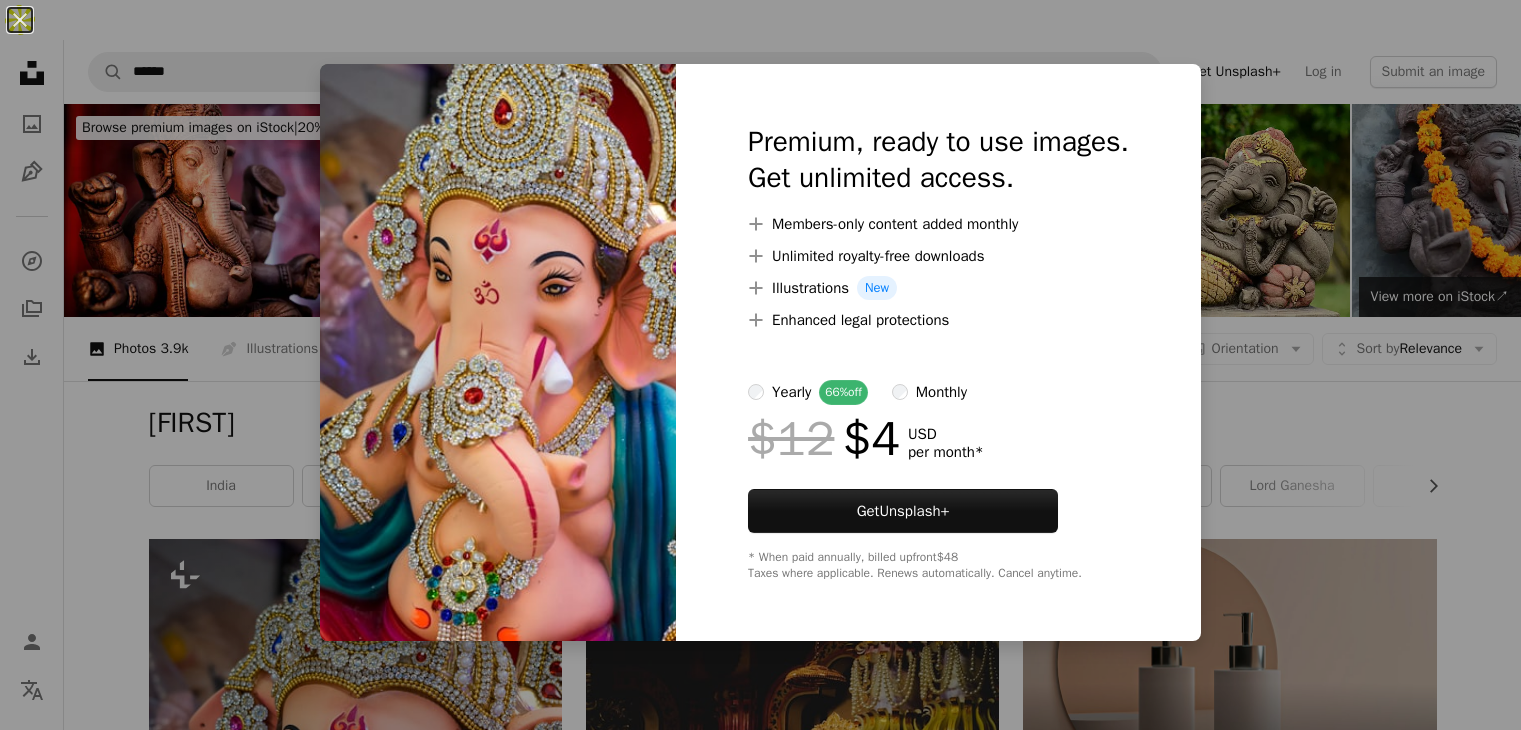 scroll, scrollTop: 500, scrollLeft: 0, axis: vertical 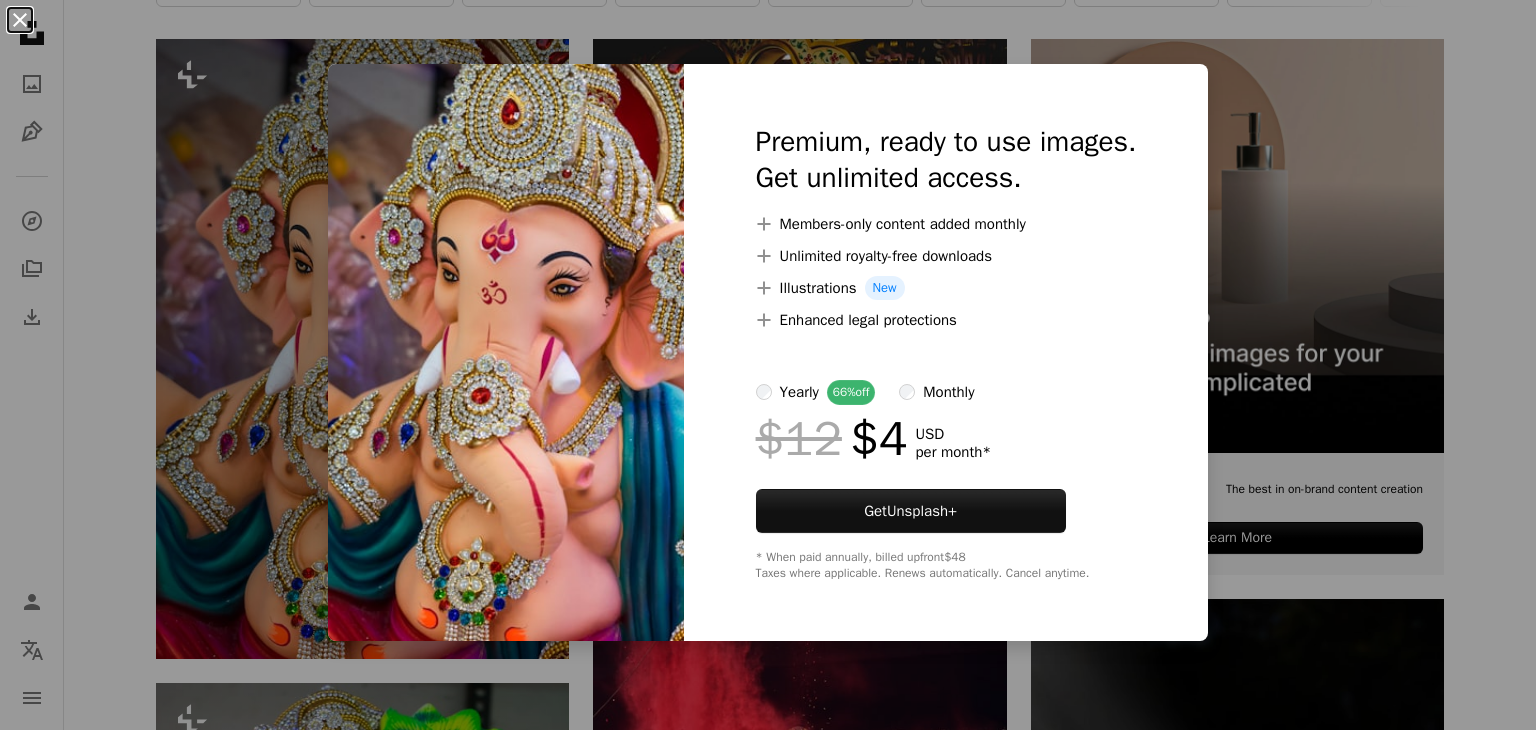 click on "An X shape" at bounding box center (20, 20) 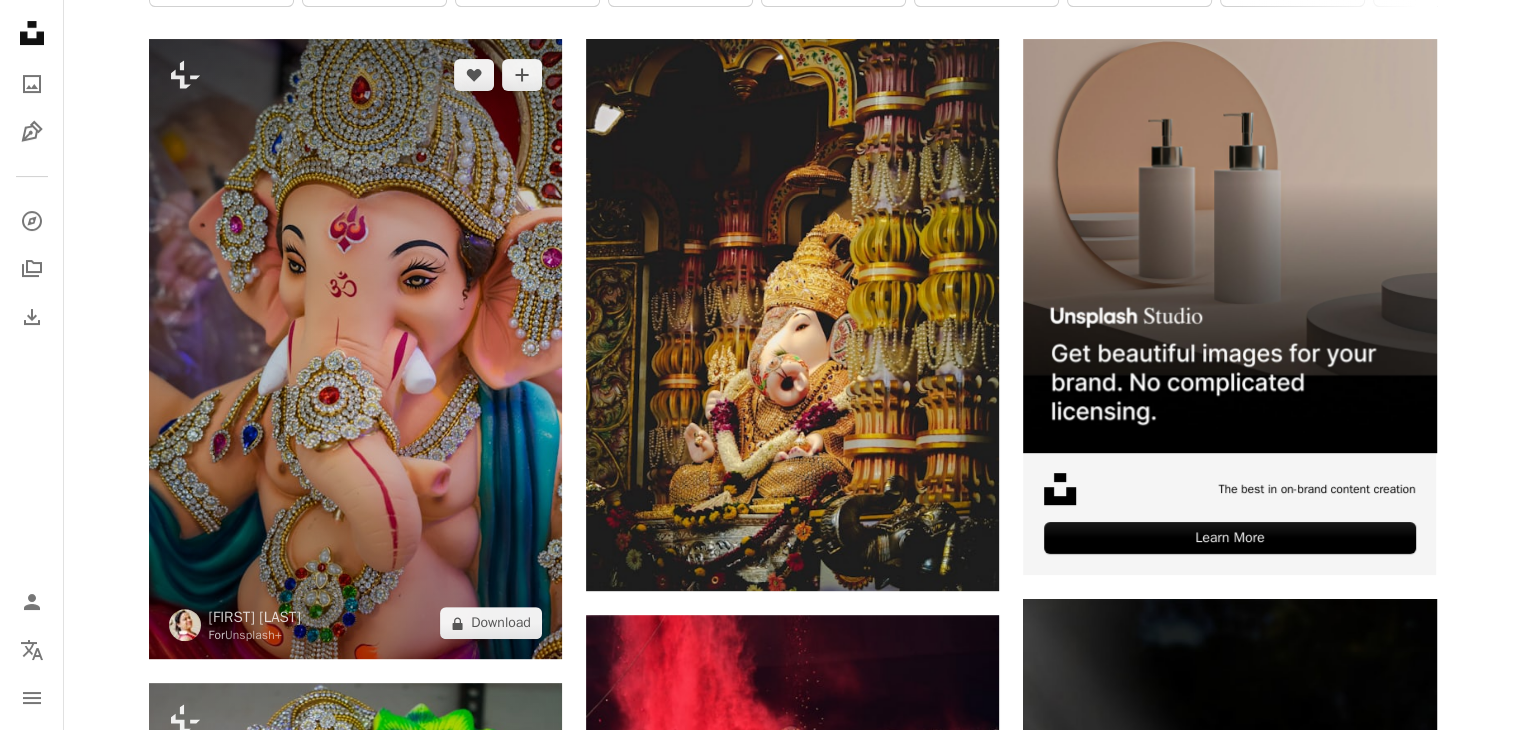 scroll, scrollTop: 0, scrollLeft: 0, axis: both 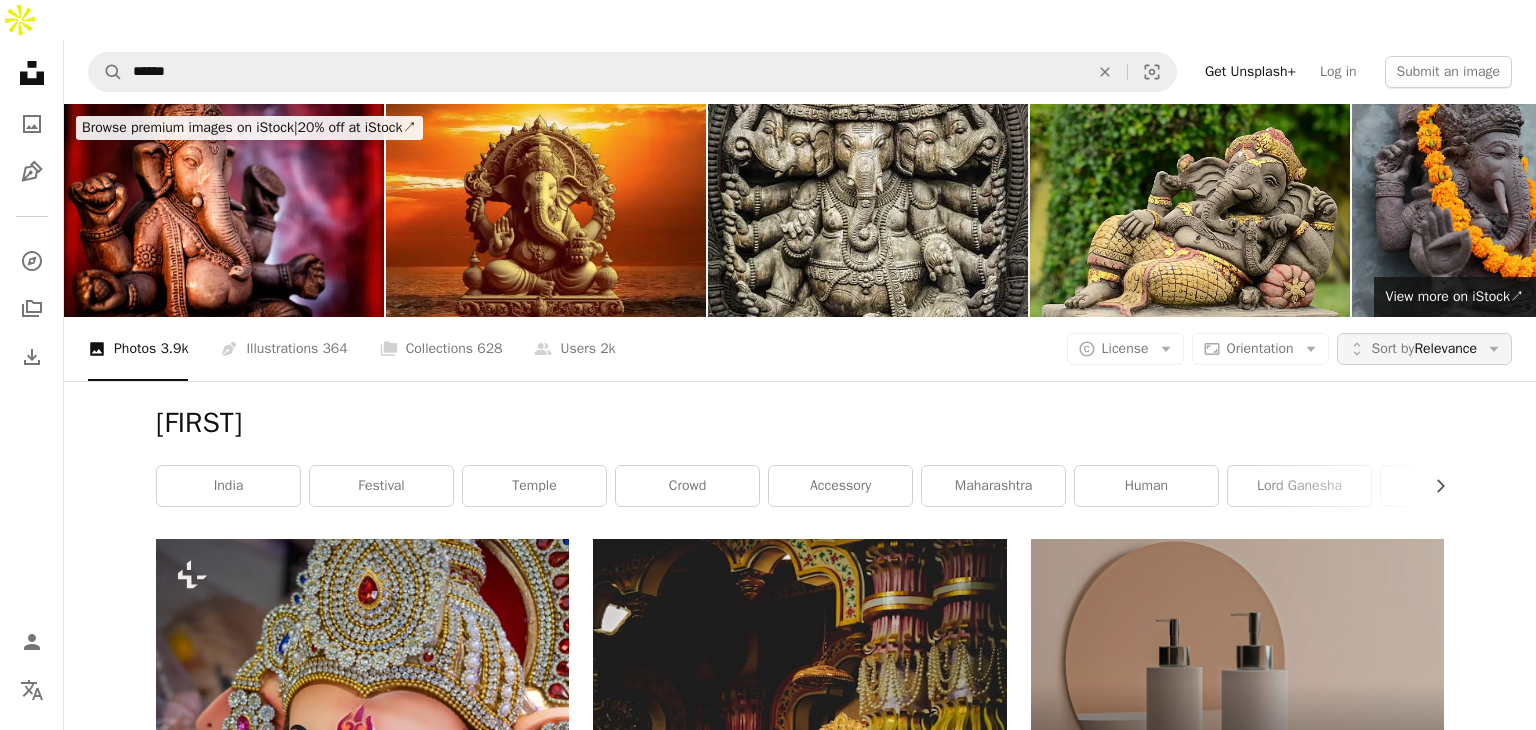 click on "Sort by  Relevance" at bounding box center (1424, 349) 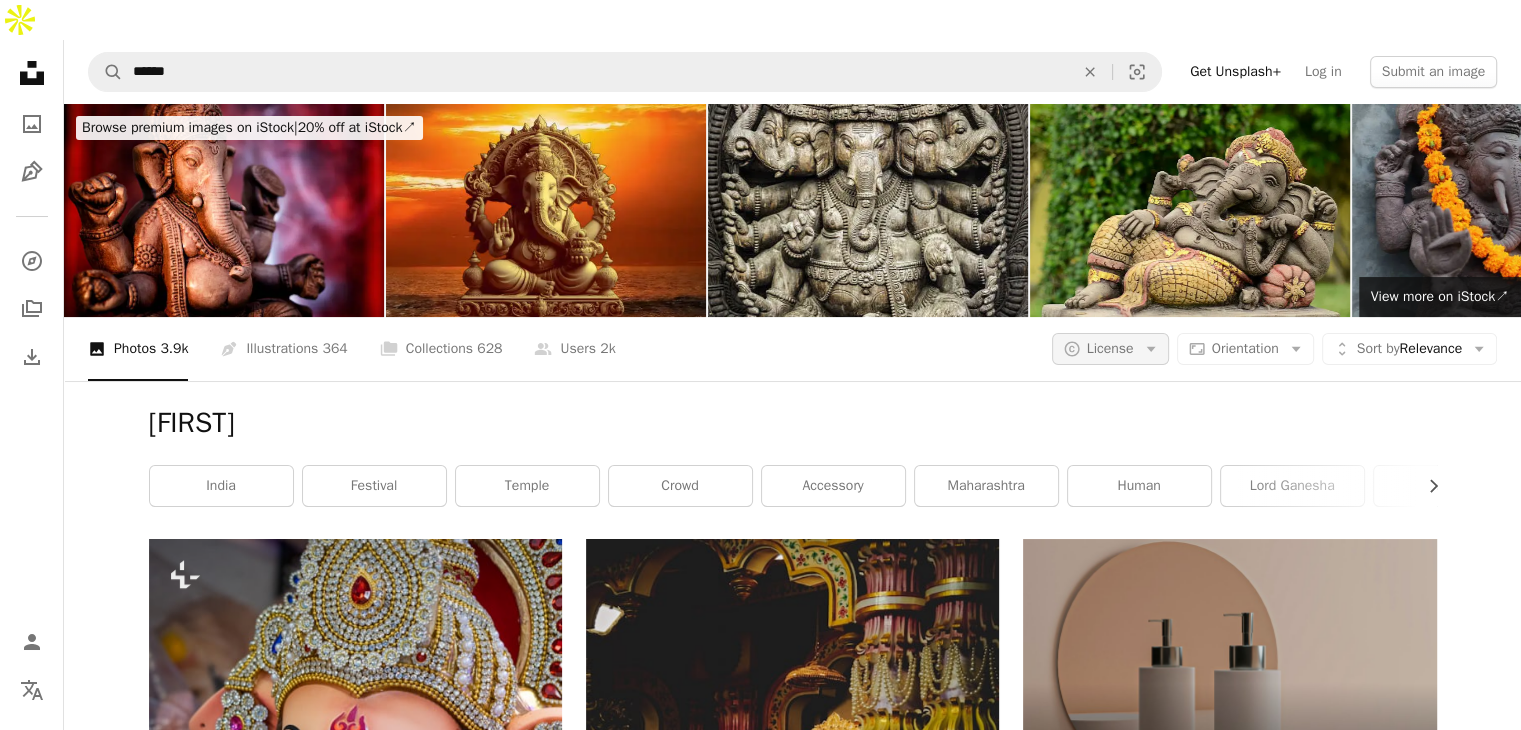 click on "Arrow down" 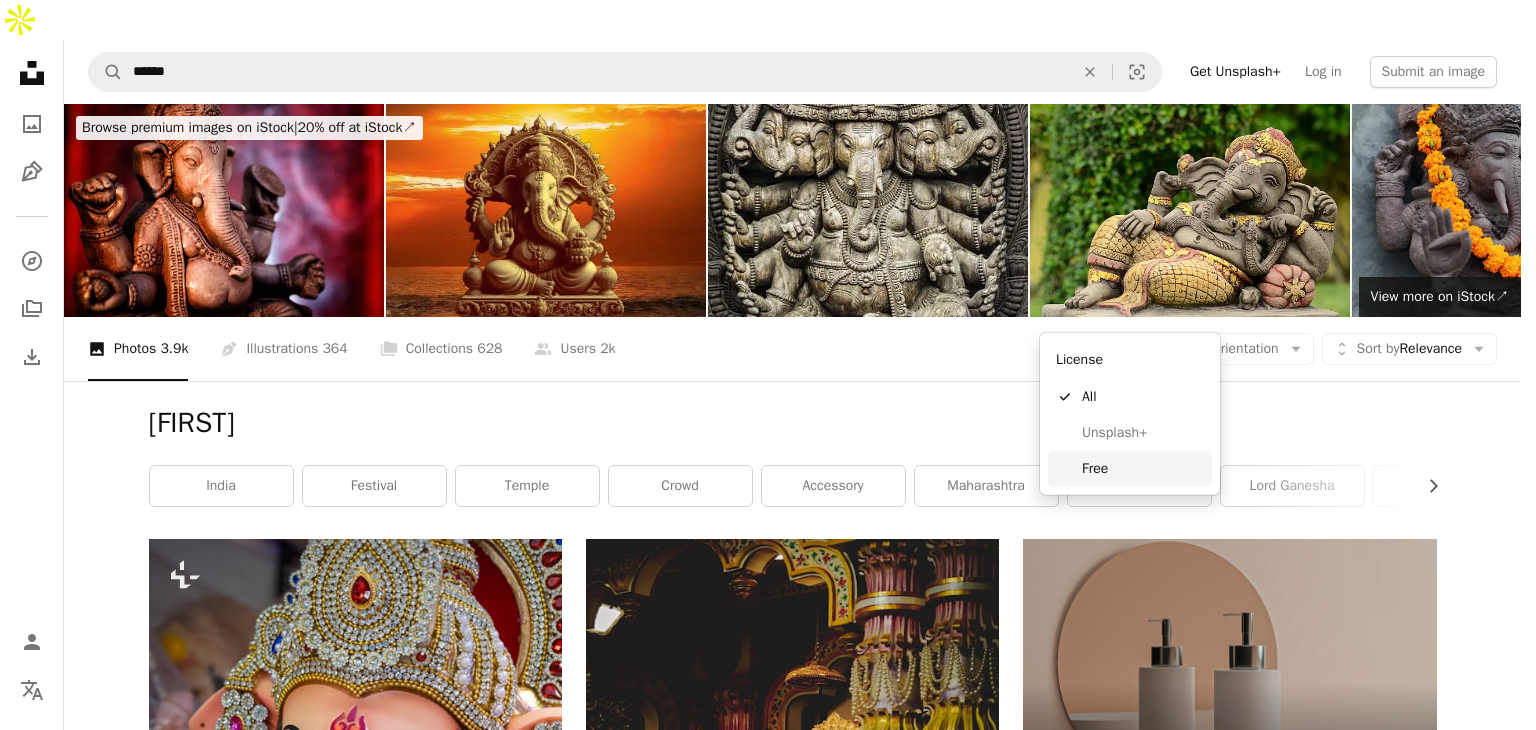 click on "Free" at bounding box center (1143, 469) 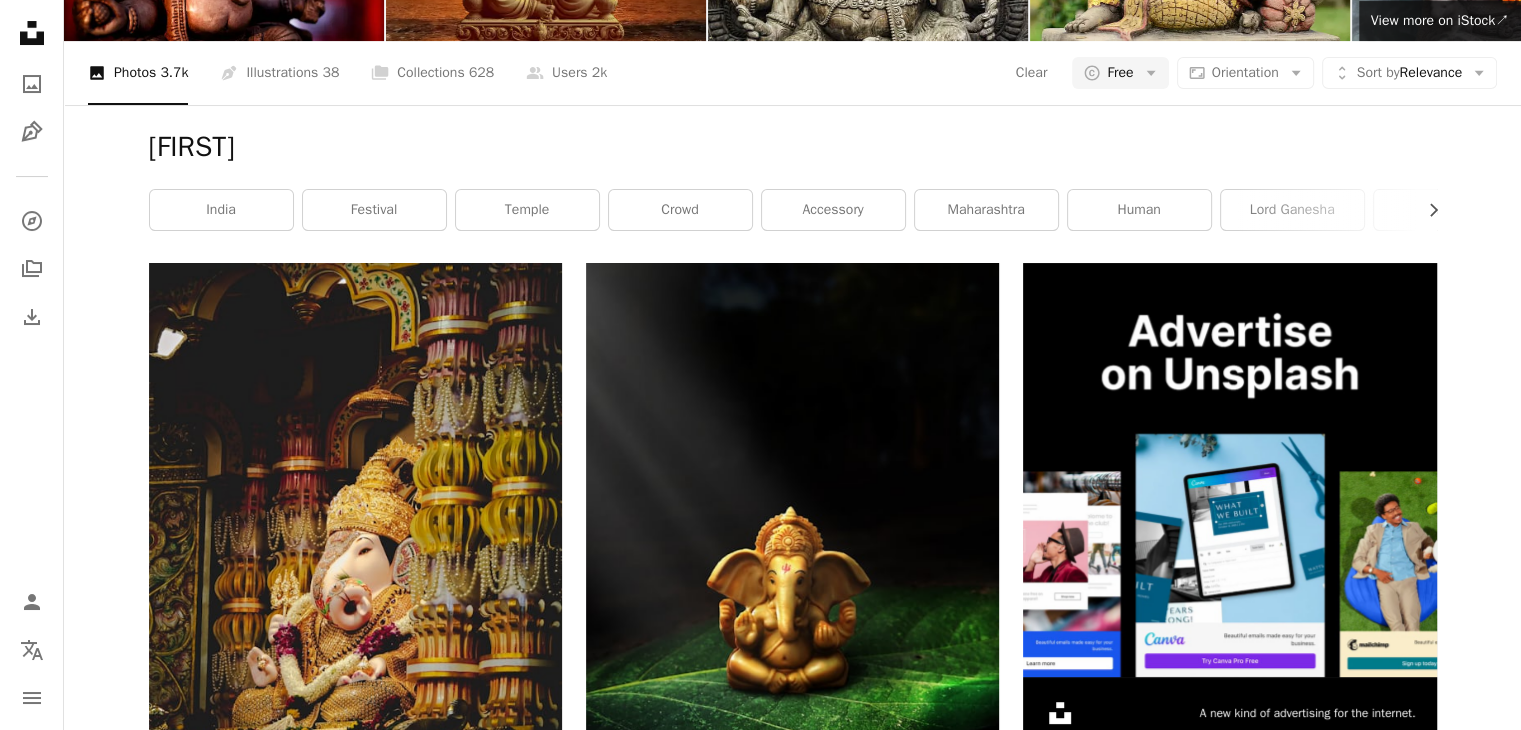 scroll, scrollTop: 532, scrollLeft: 0, axis: vertical 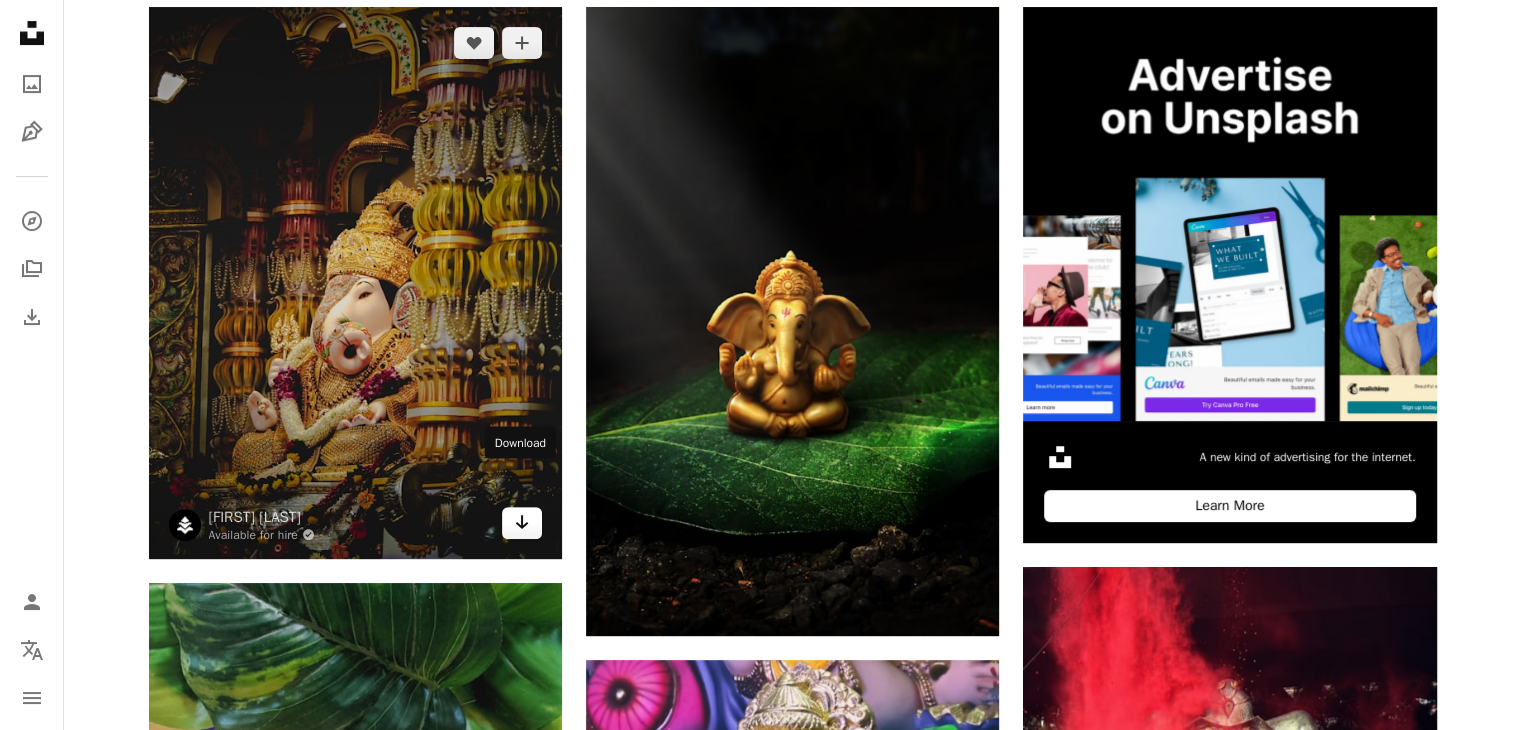 click on "Arrow pointing down" at bounding box center (522, 523) 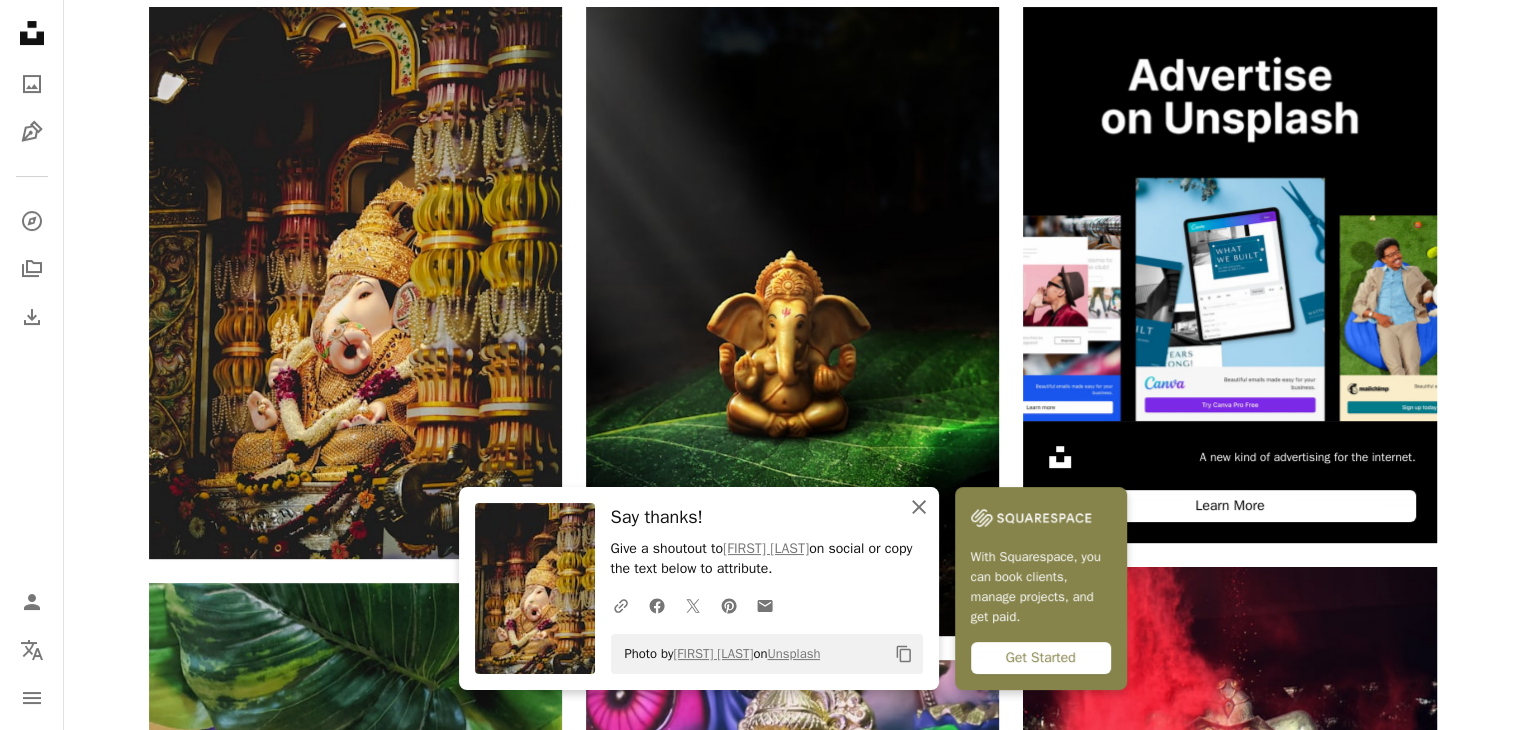 click on "An X shape" 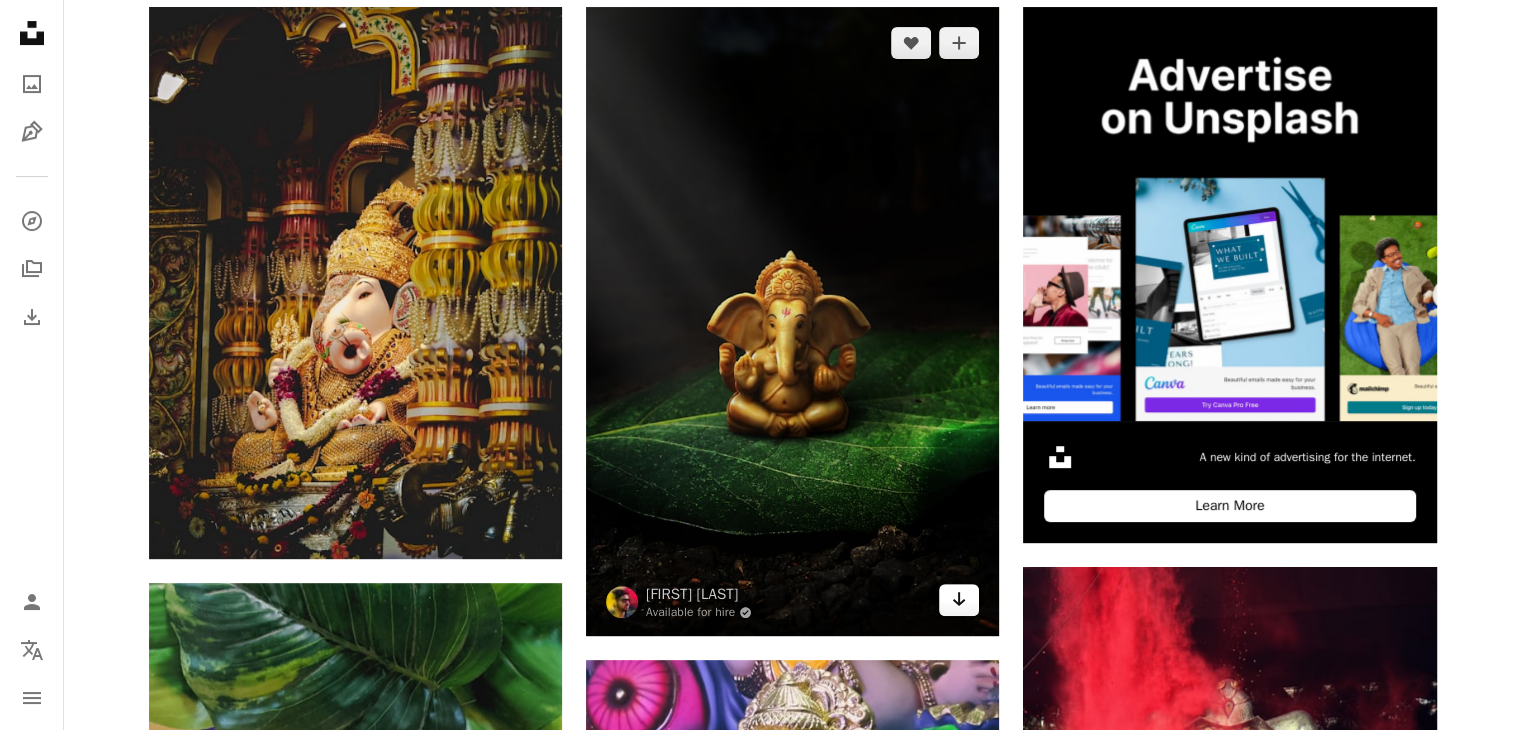 click on "Arrow pointing down" at bounding box center (959, 600) 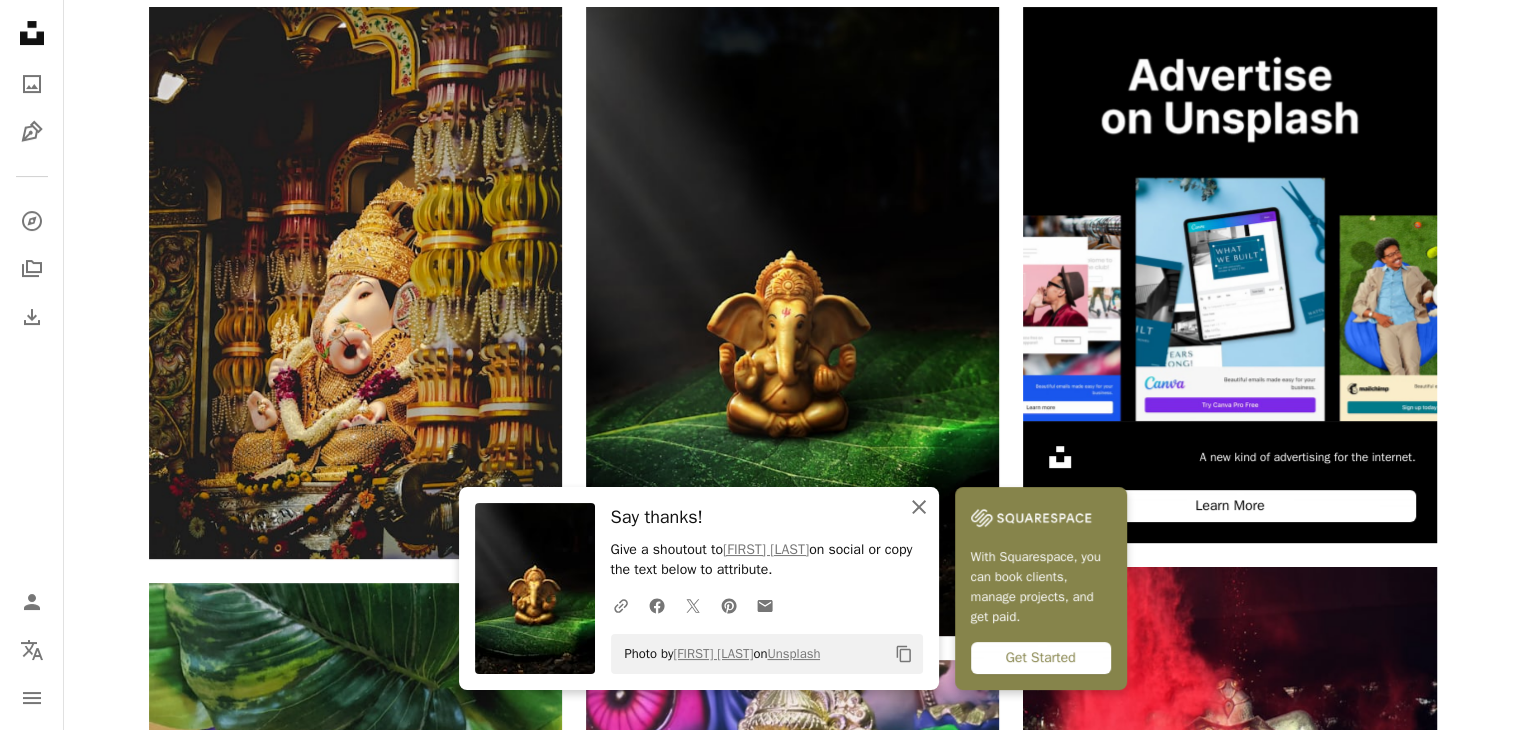 click on "An X shape" 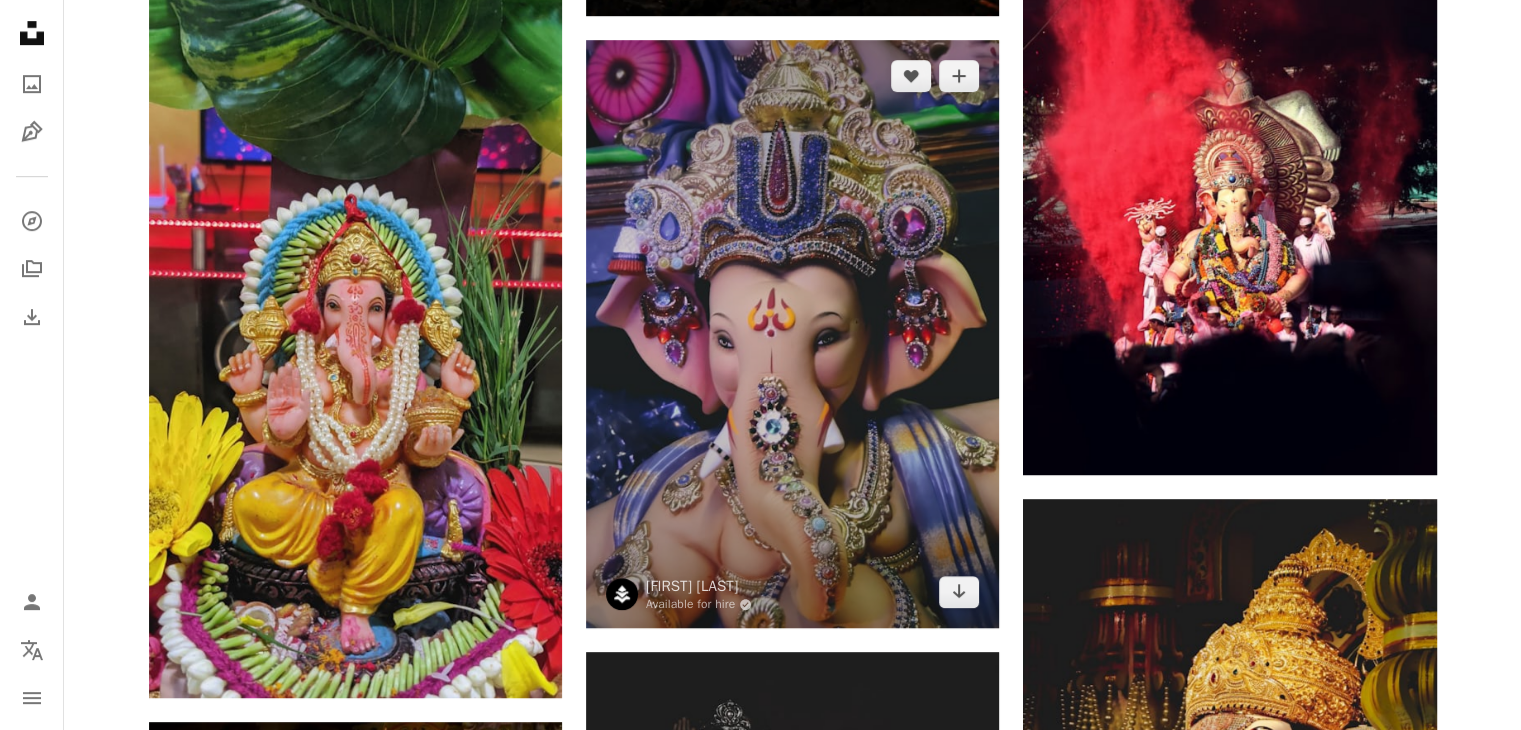scroll, scrollTop: 1160, scrollLeft: 0, axis: vertical 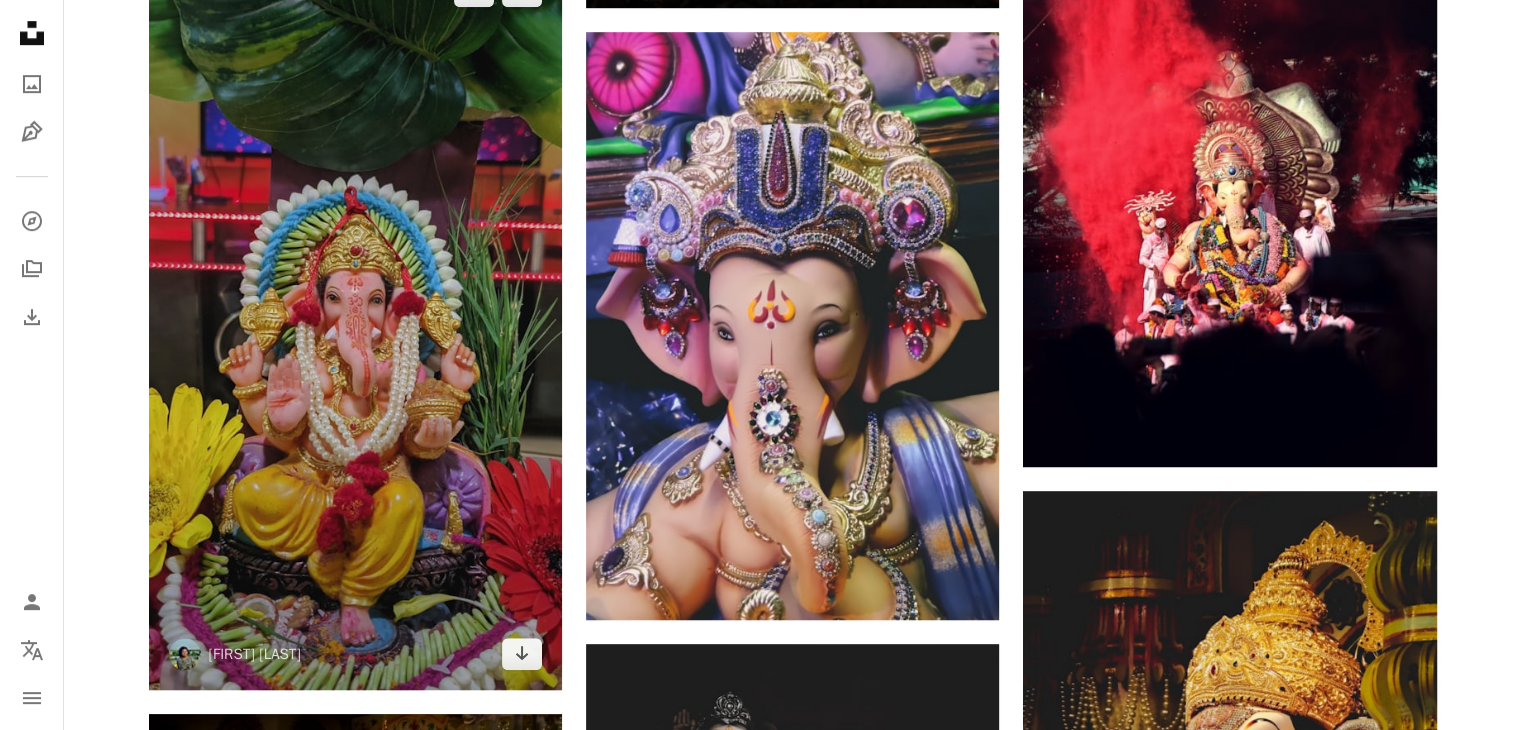 click at bounding box center [355, 322] 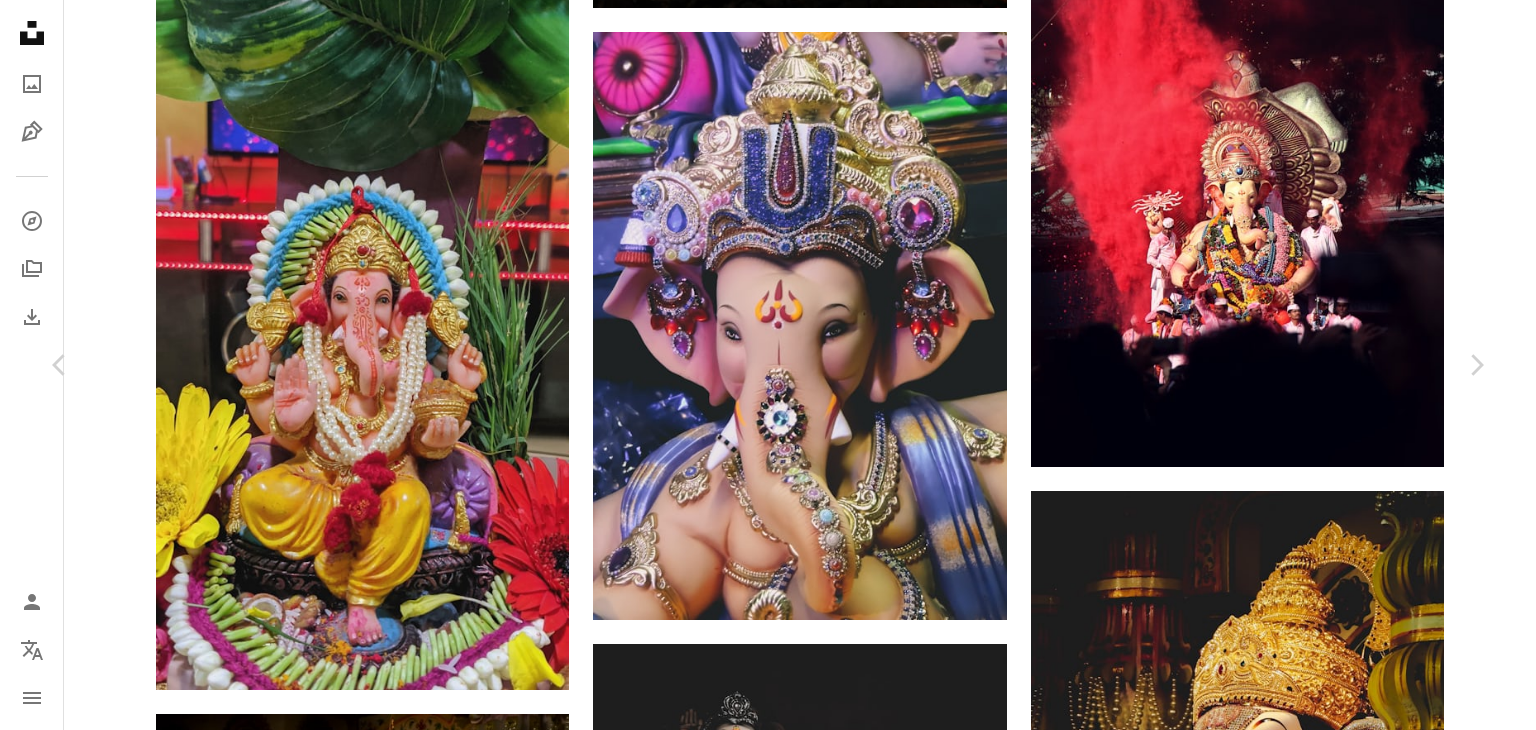 click on "An X shape" at bounding box center (20, 20) 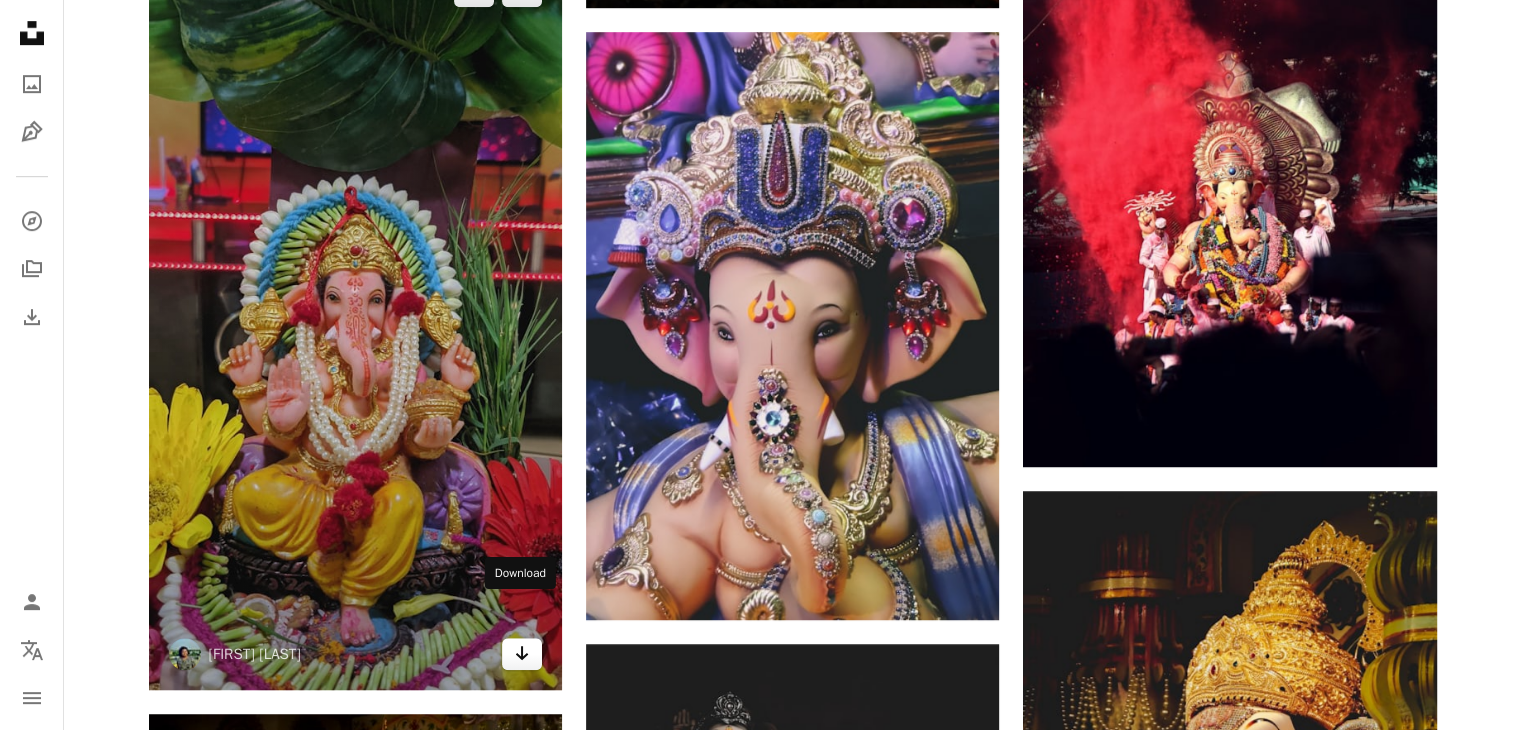 click on "Arrow pointing down" 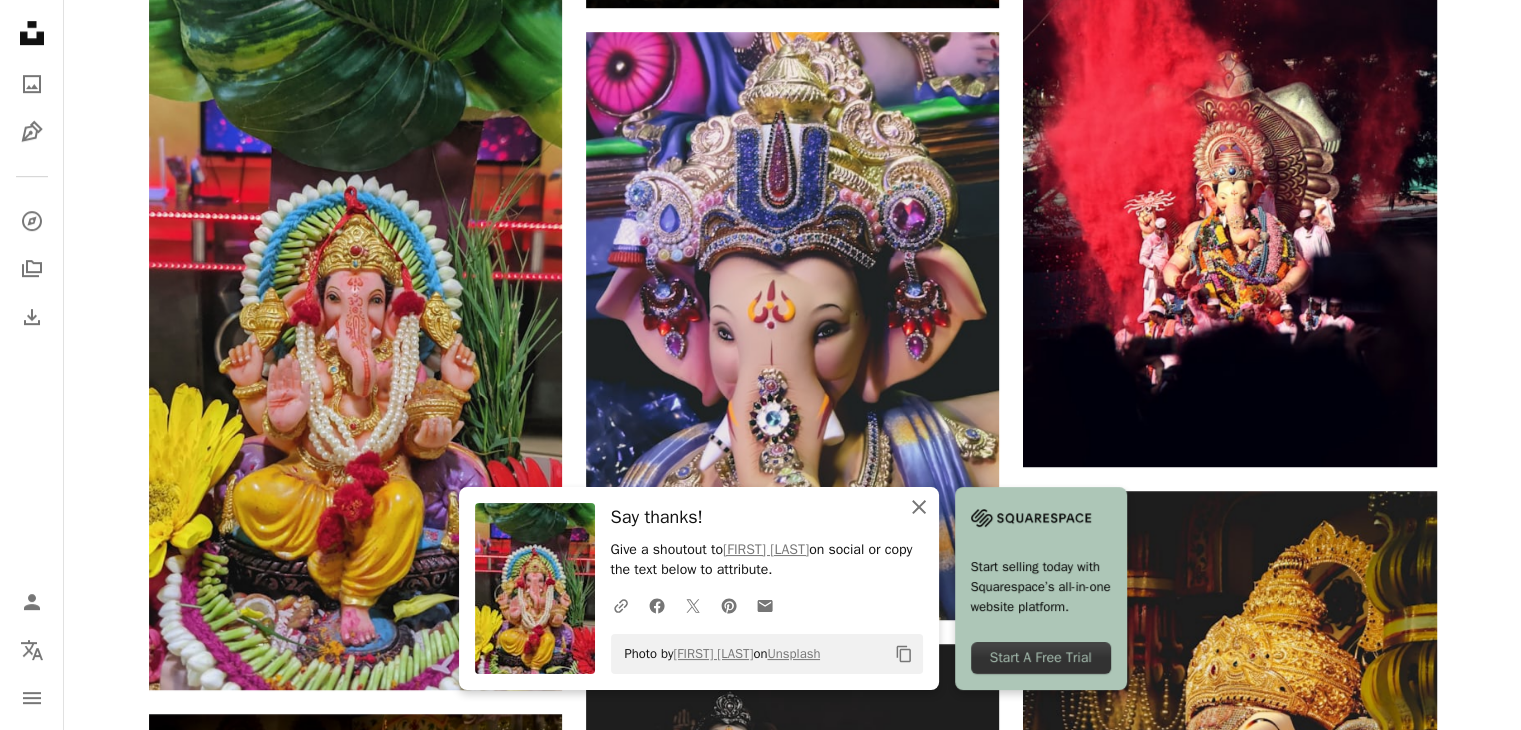 click on "An X shape" 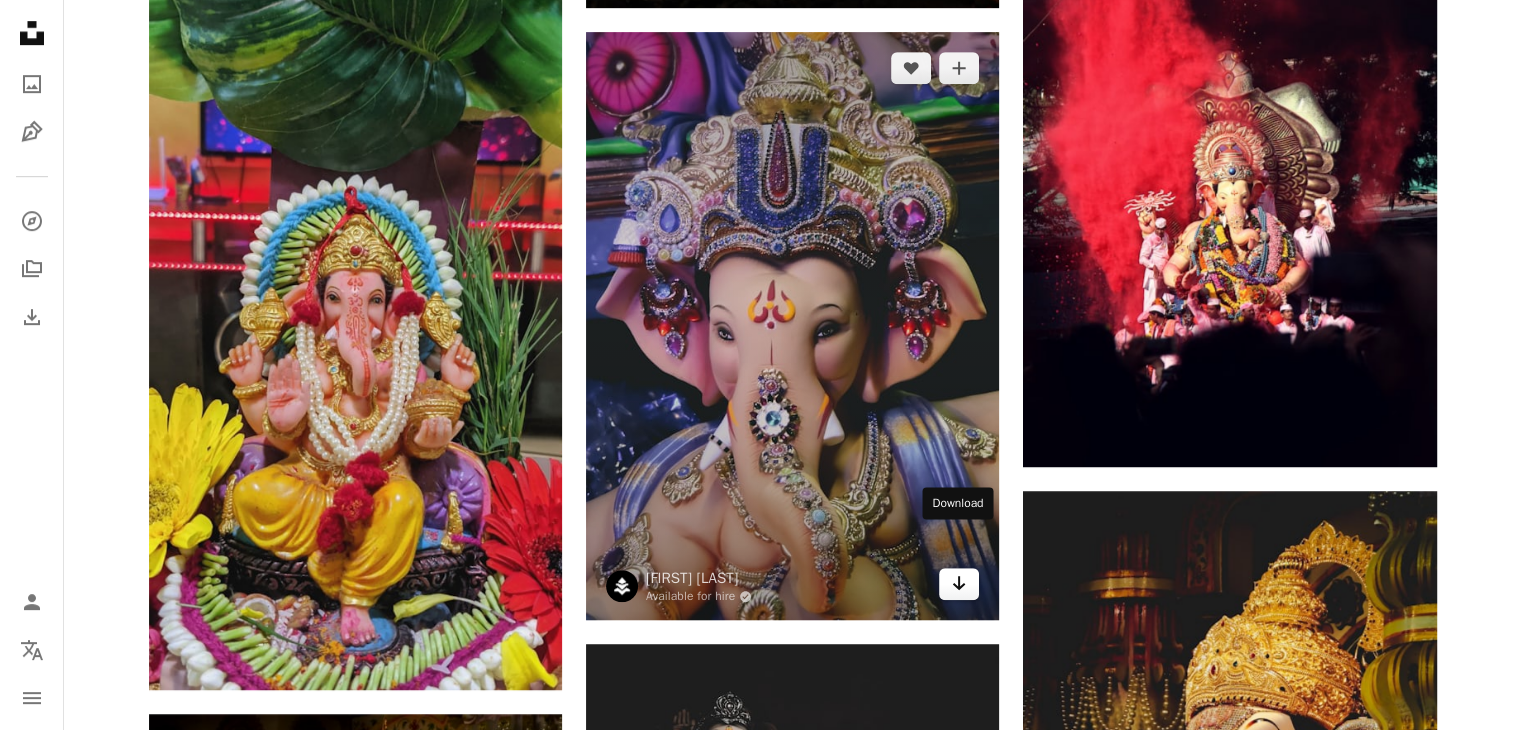 click on "Arrow pointing down" at bounding box center [959, 584] 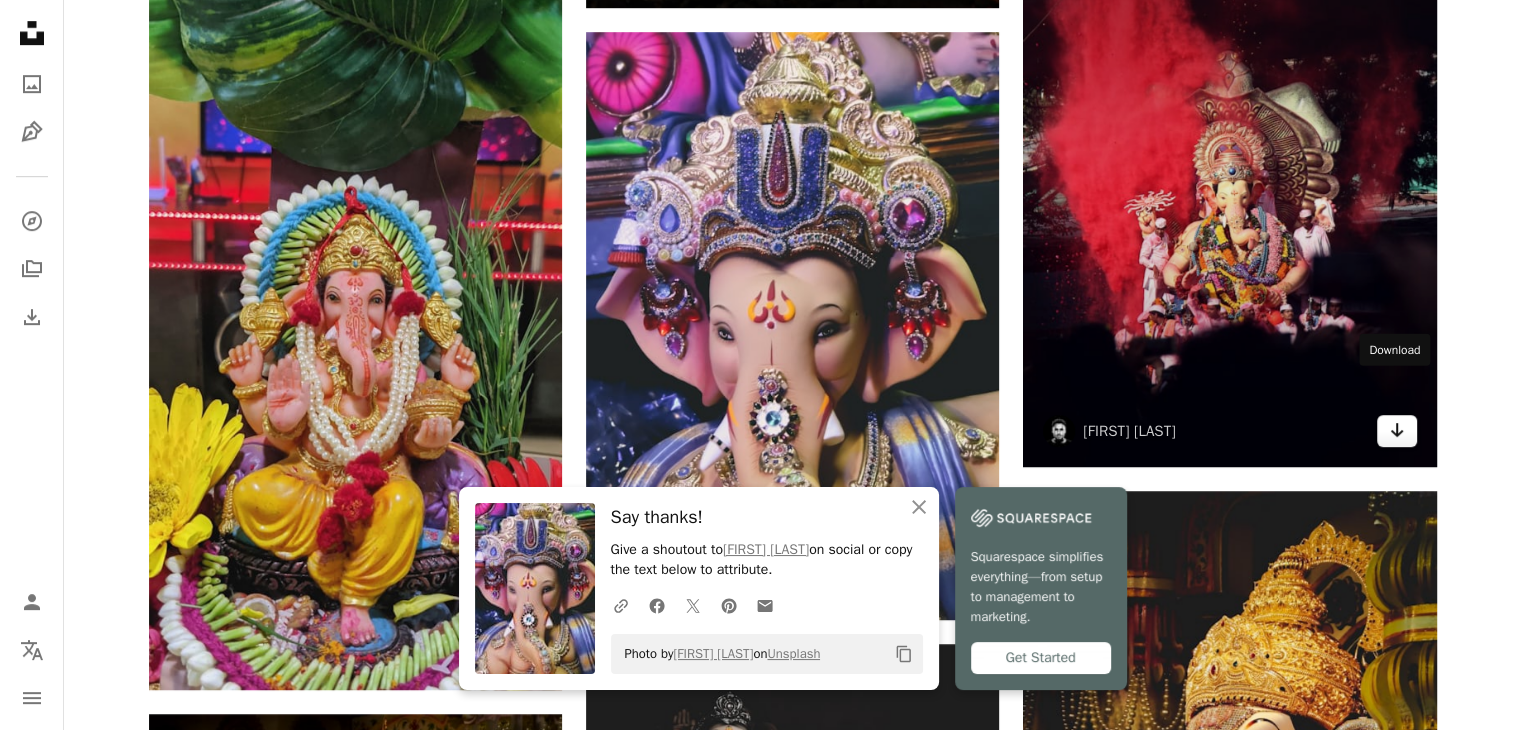 click on "Arrow pointing down" 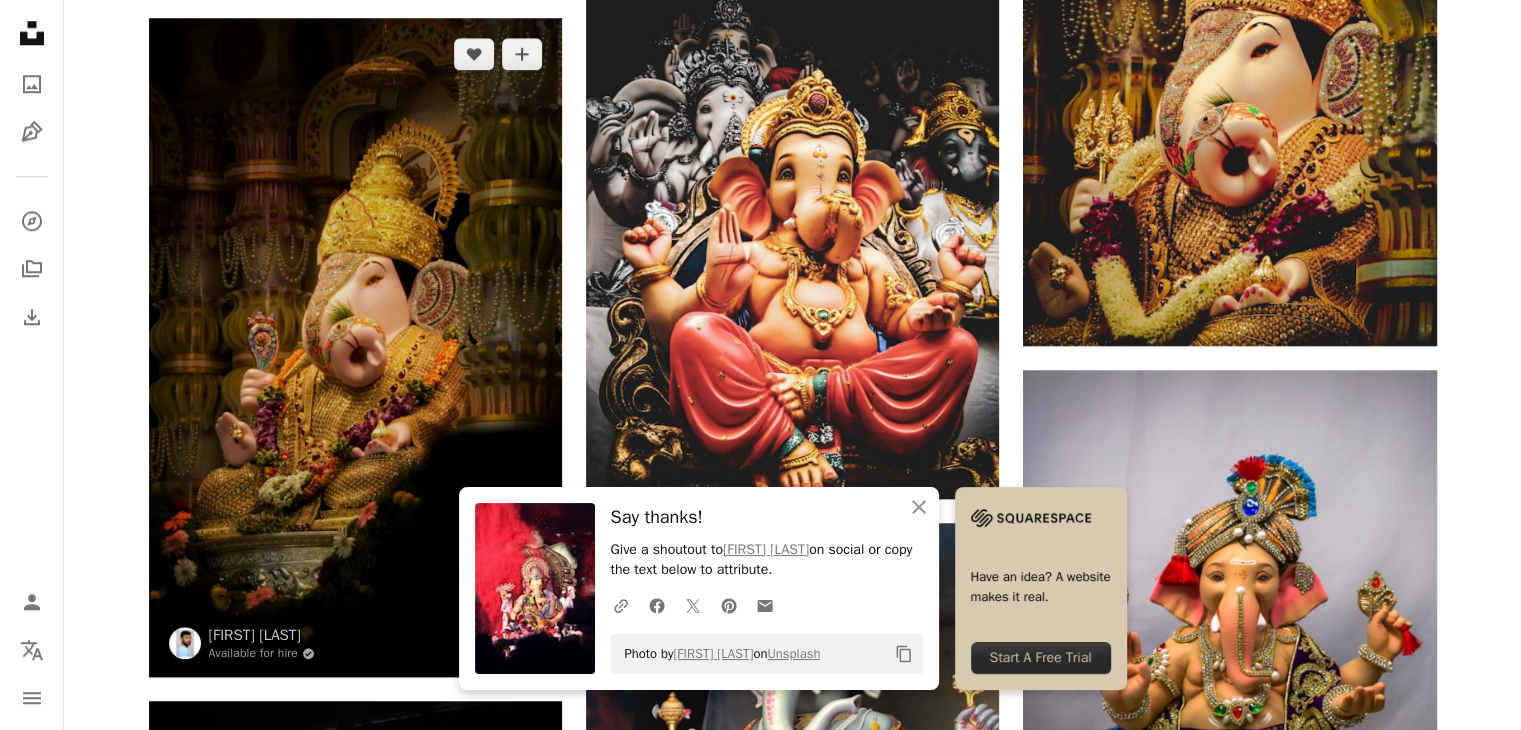 scroll, scrollTop: 2012, scrollLeft: 0, axis: vertical 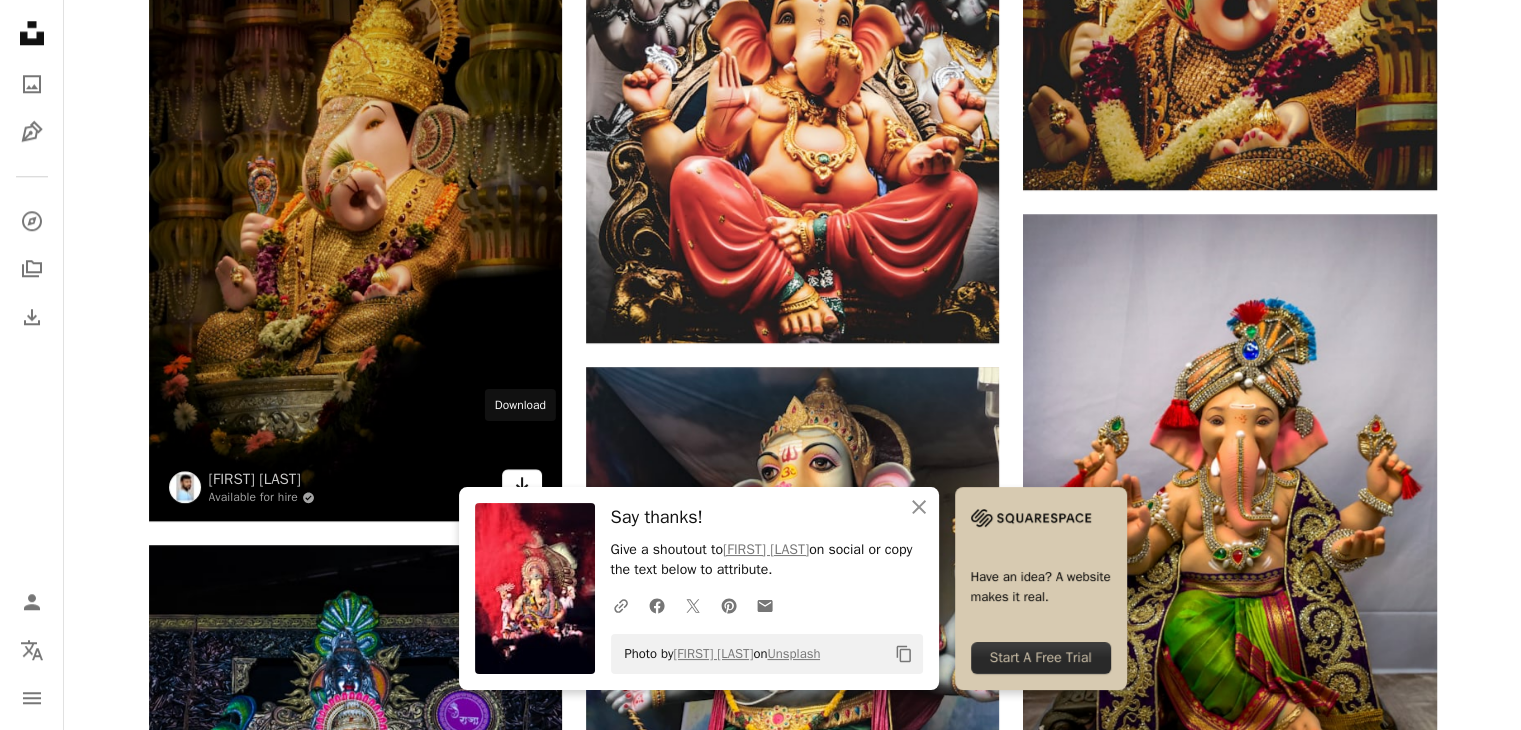 click on "Arrow pointing down" at bounding box center [522, 485] 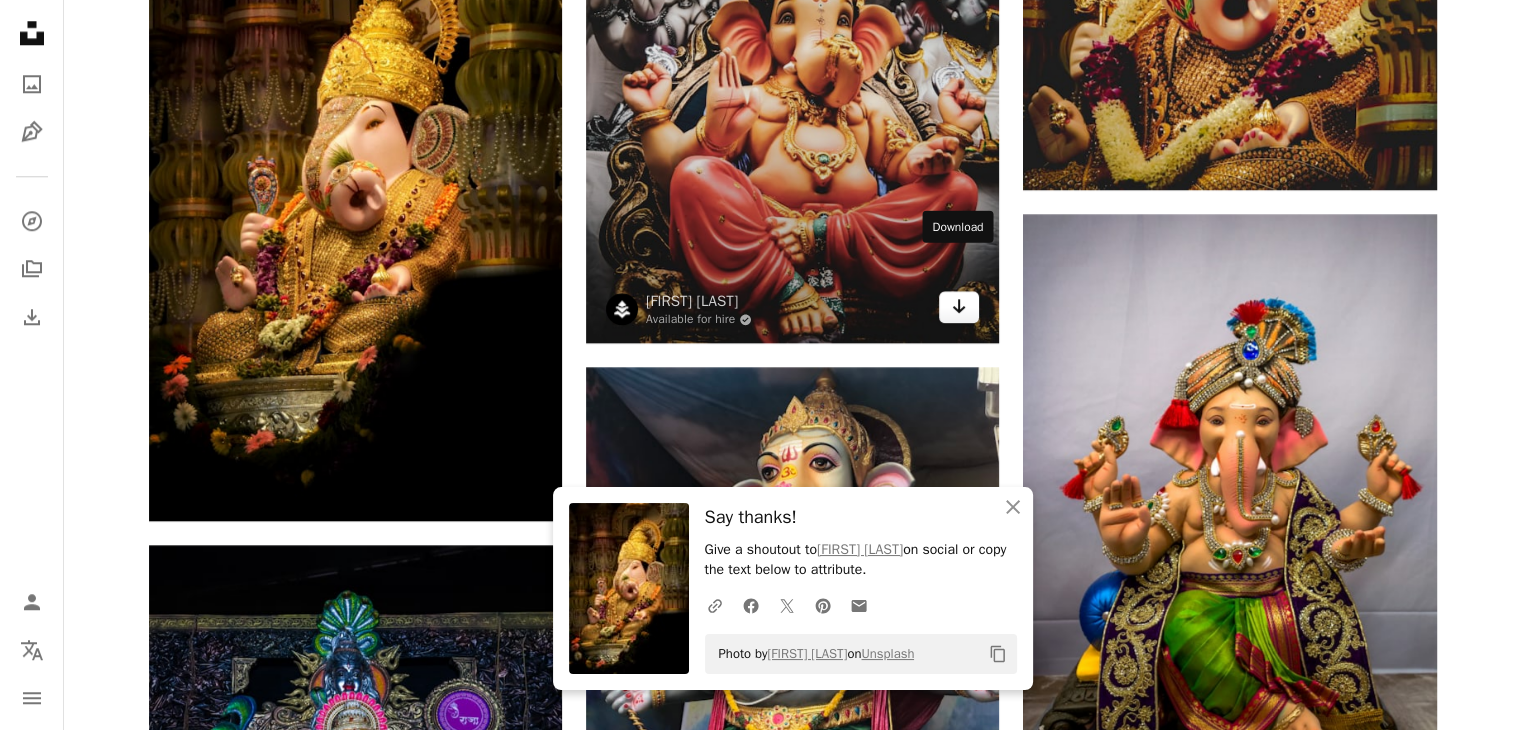 click on "Arrow pointing down" 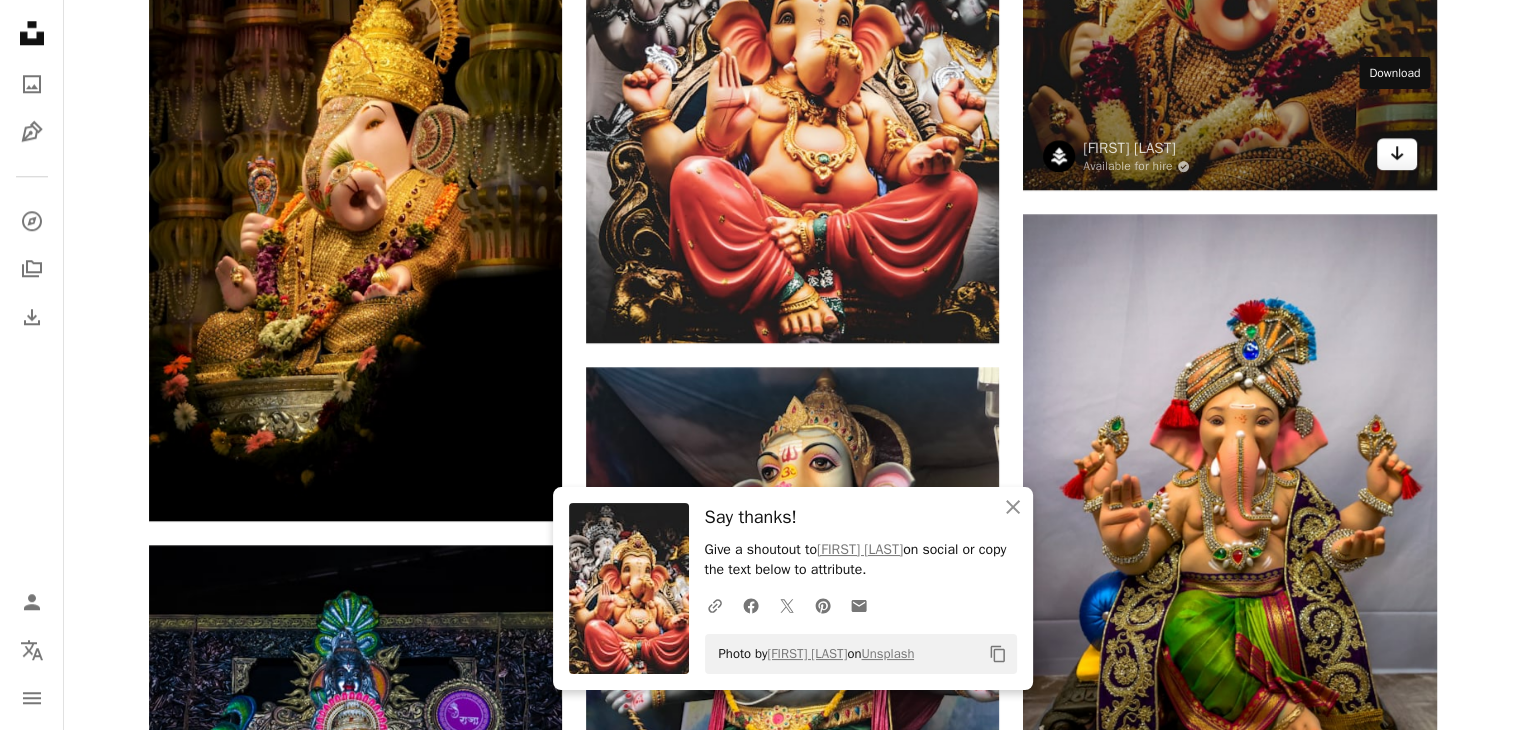 click on "Arrow pointing down" 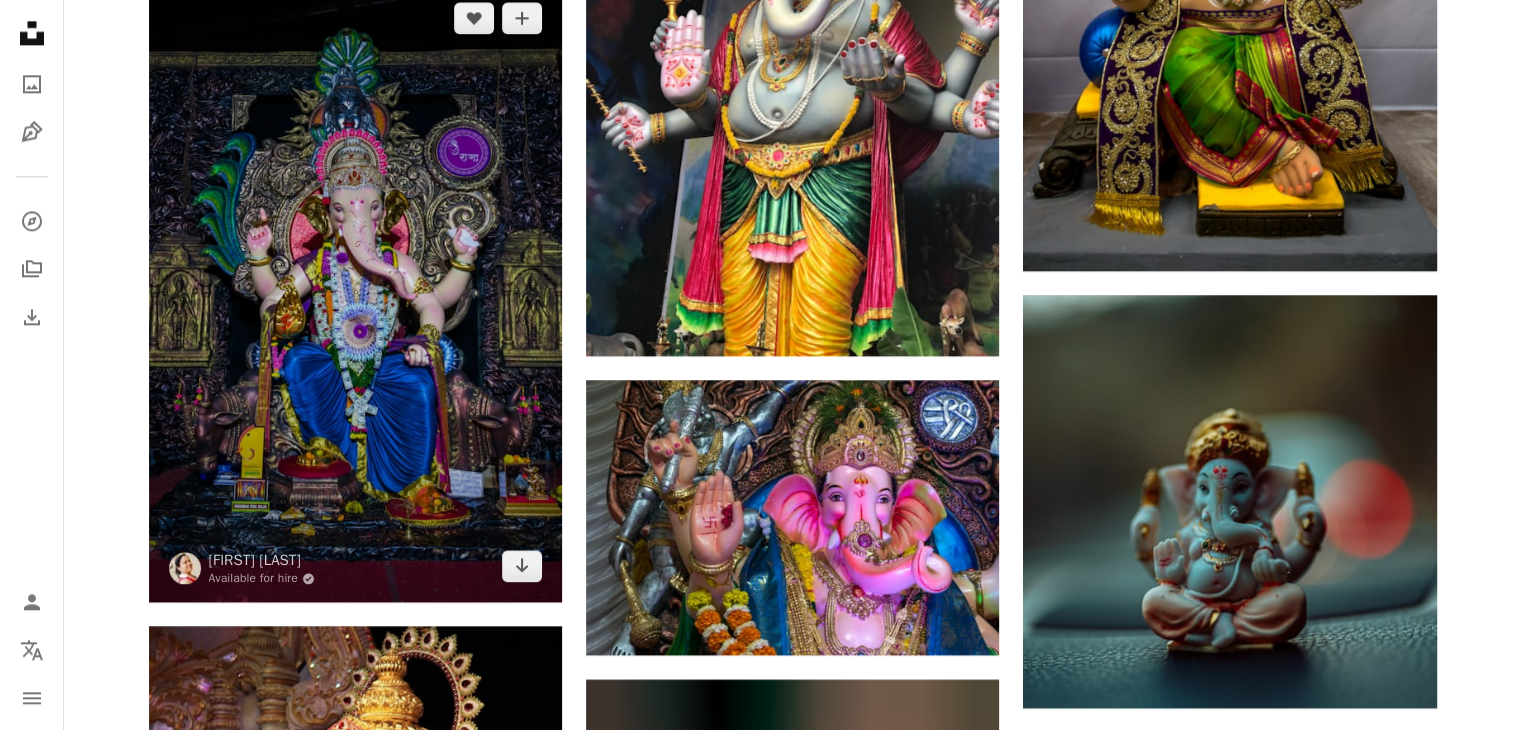scroll, scrollTop: 2576, scrollLeft: 0, axis: vertical 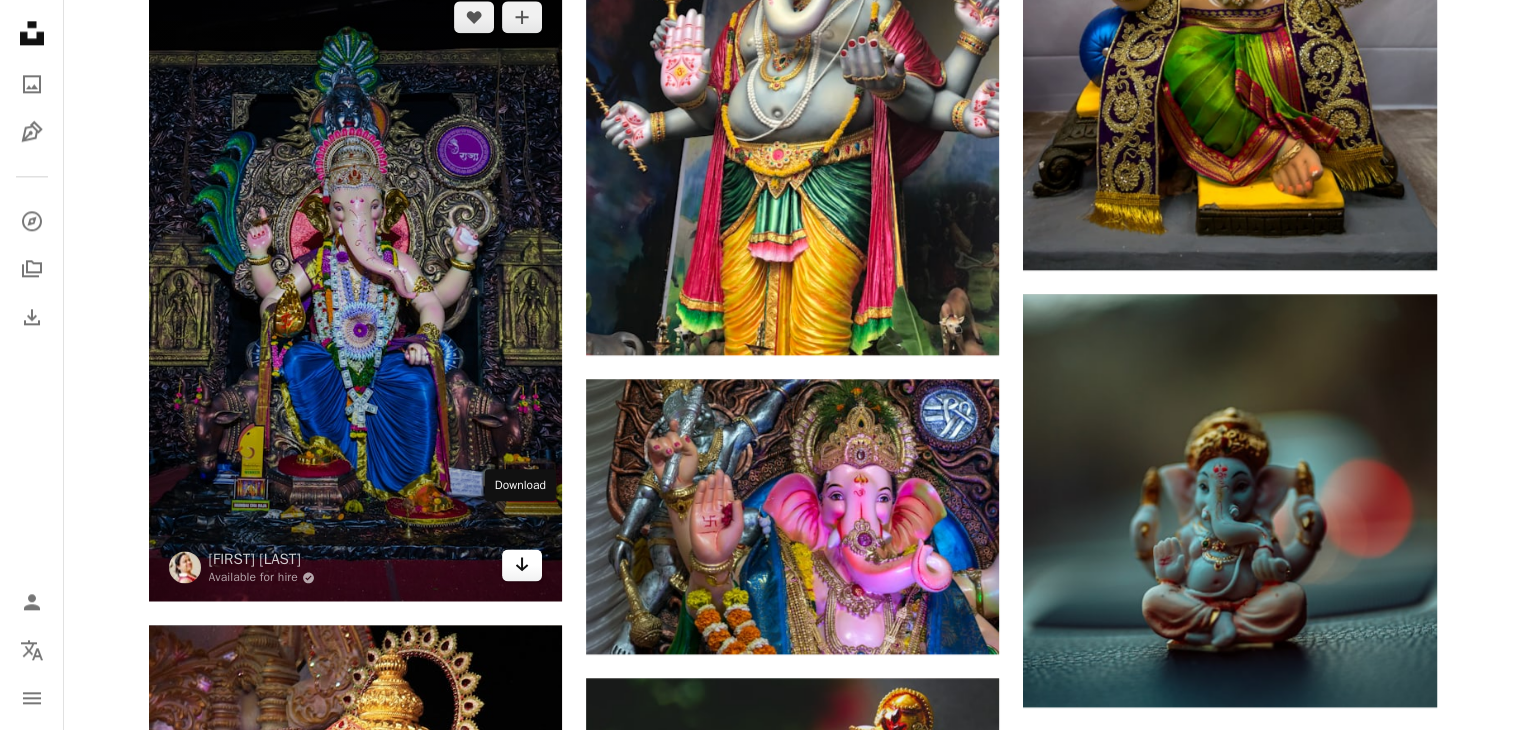 click on "Arrow pointing down" 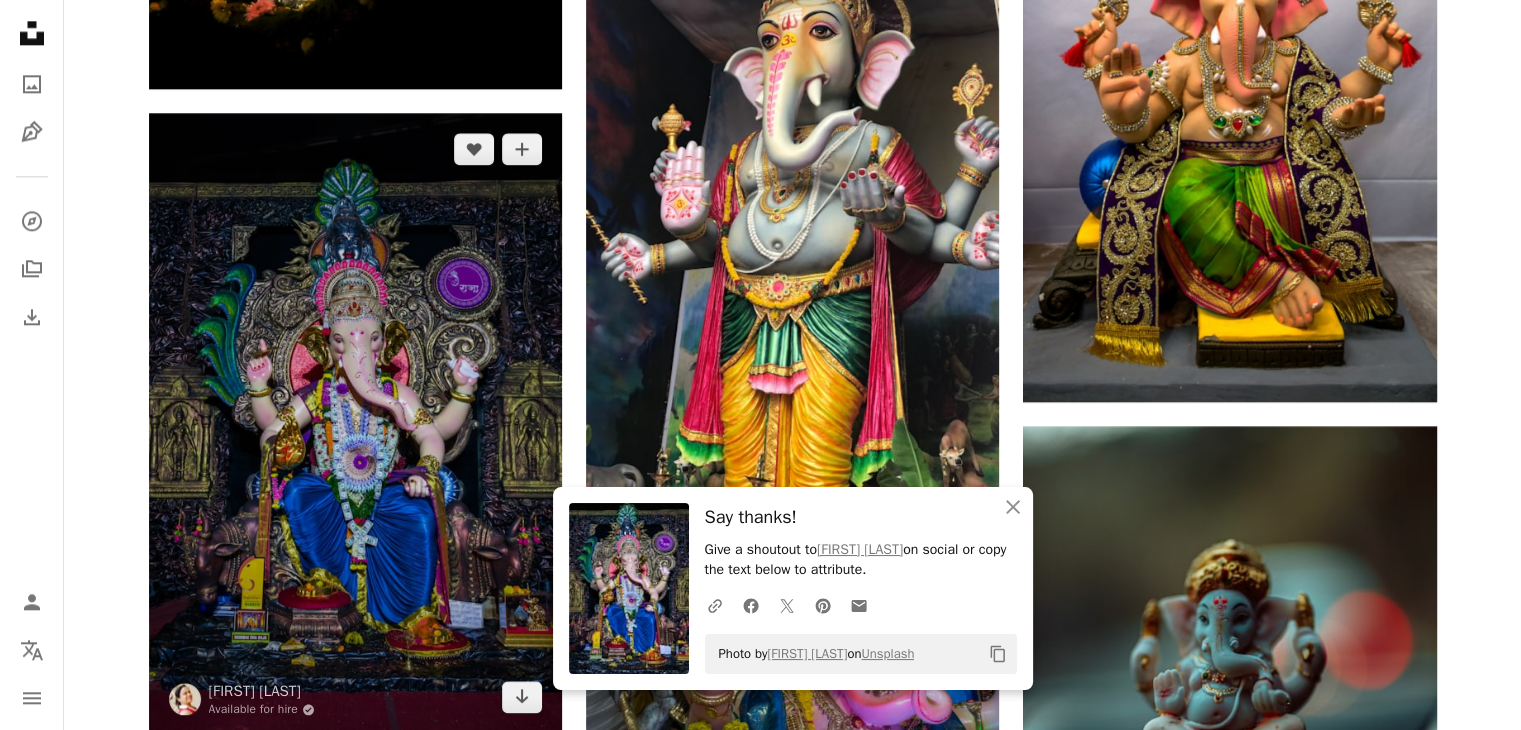 scroll, scrollTop: 2423, scrollLeft: 0, axis: vertical 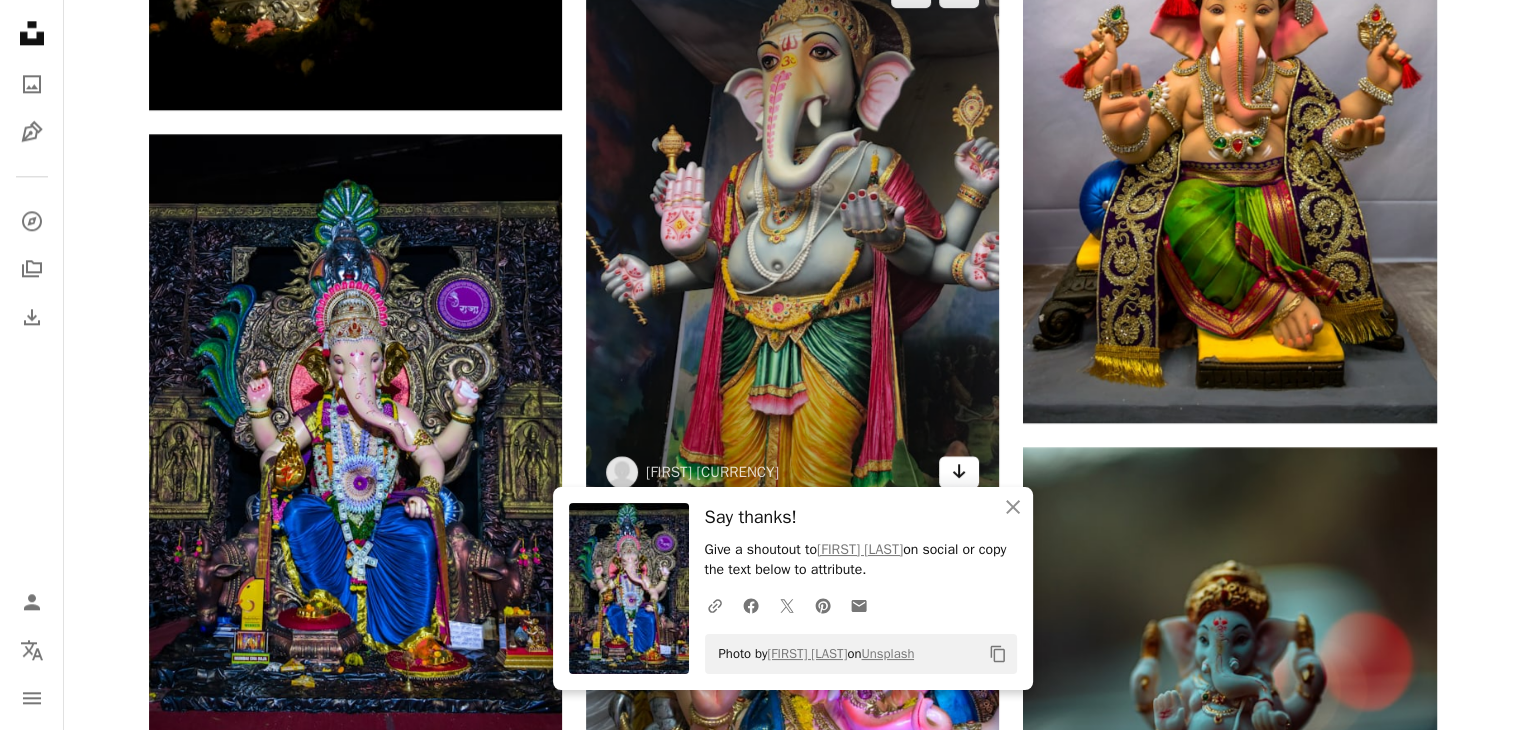 click on "Arrow pointing down" 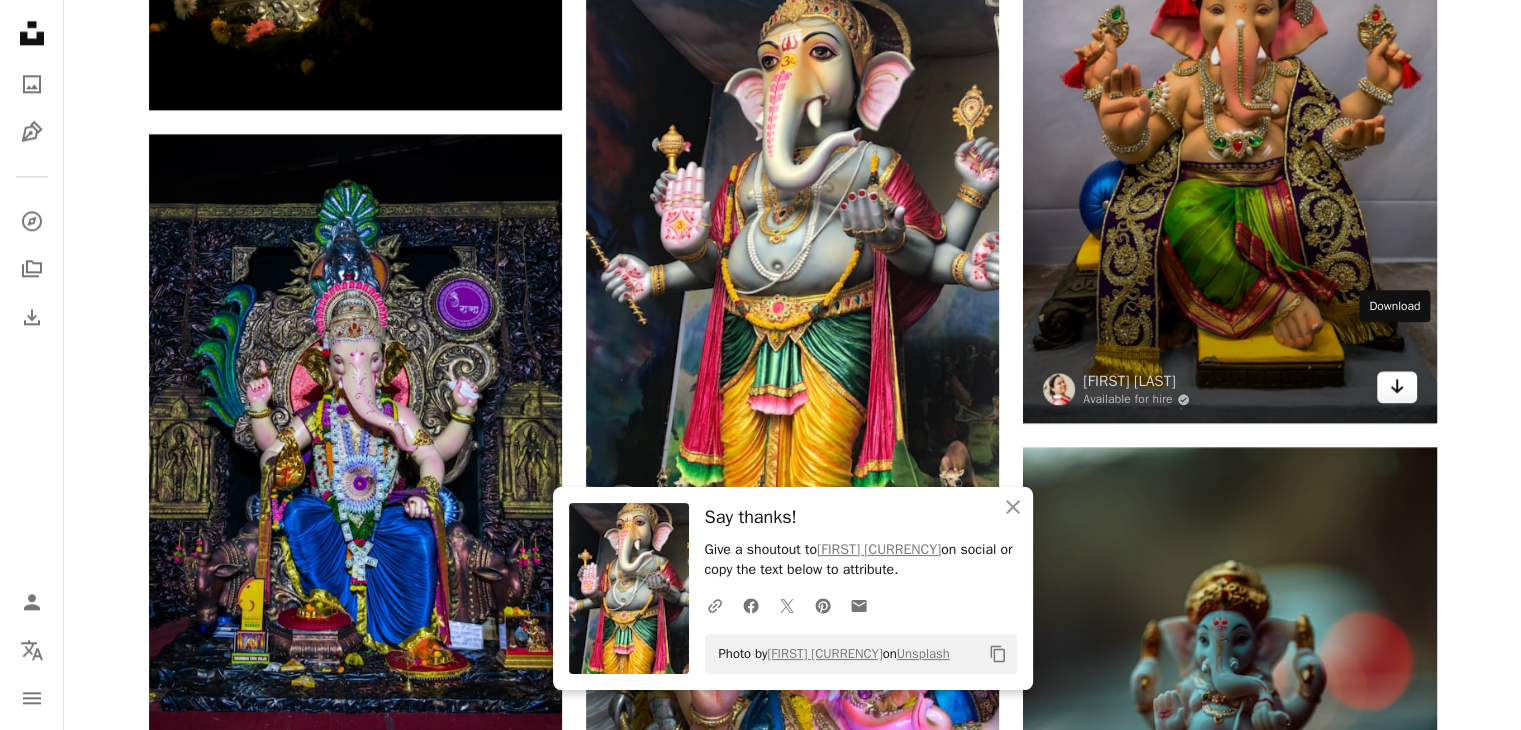 click on "Arrow pointing down" 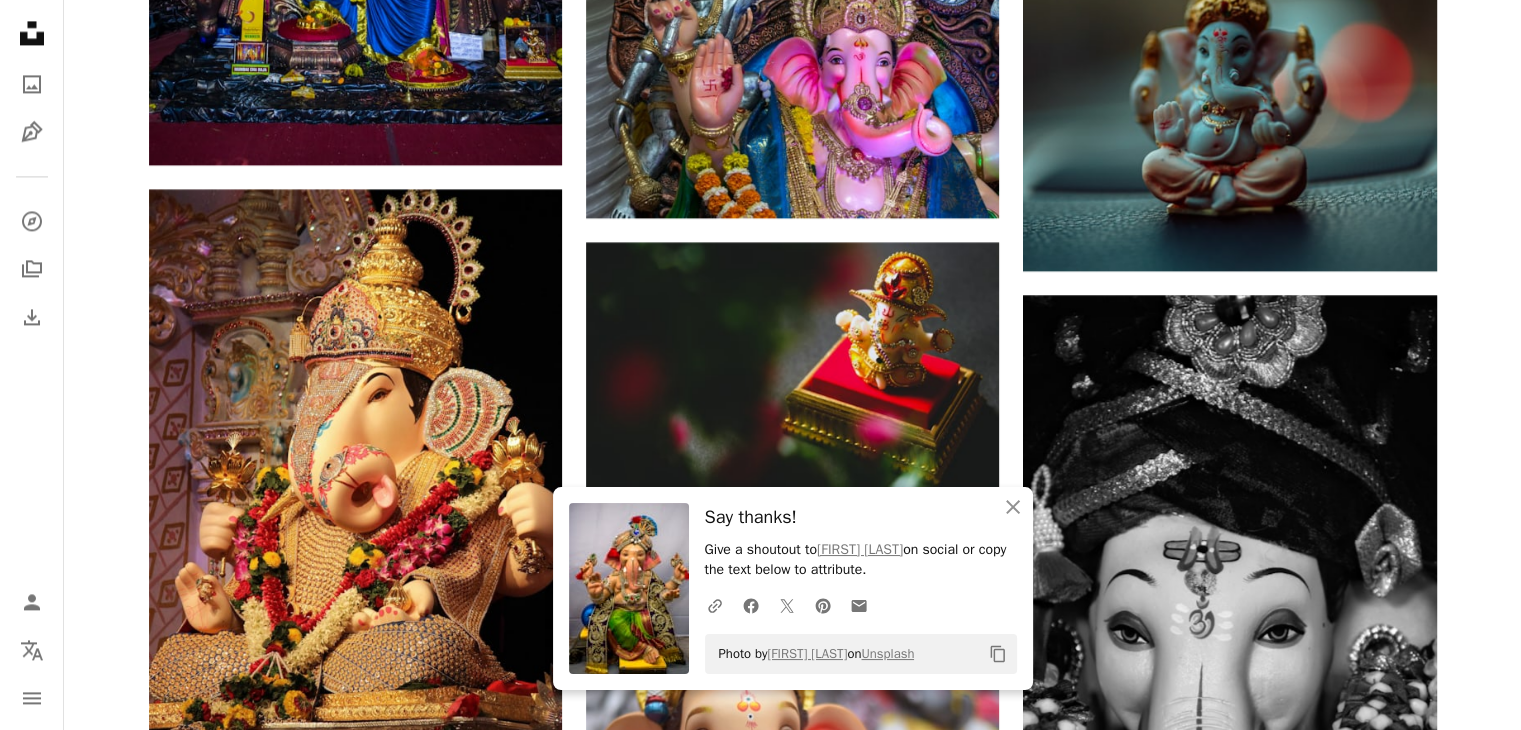 scroll, scrollTop: 3043, scrollLeft: 0, axis: vertical 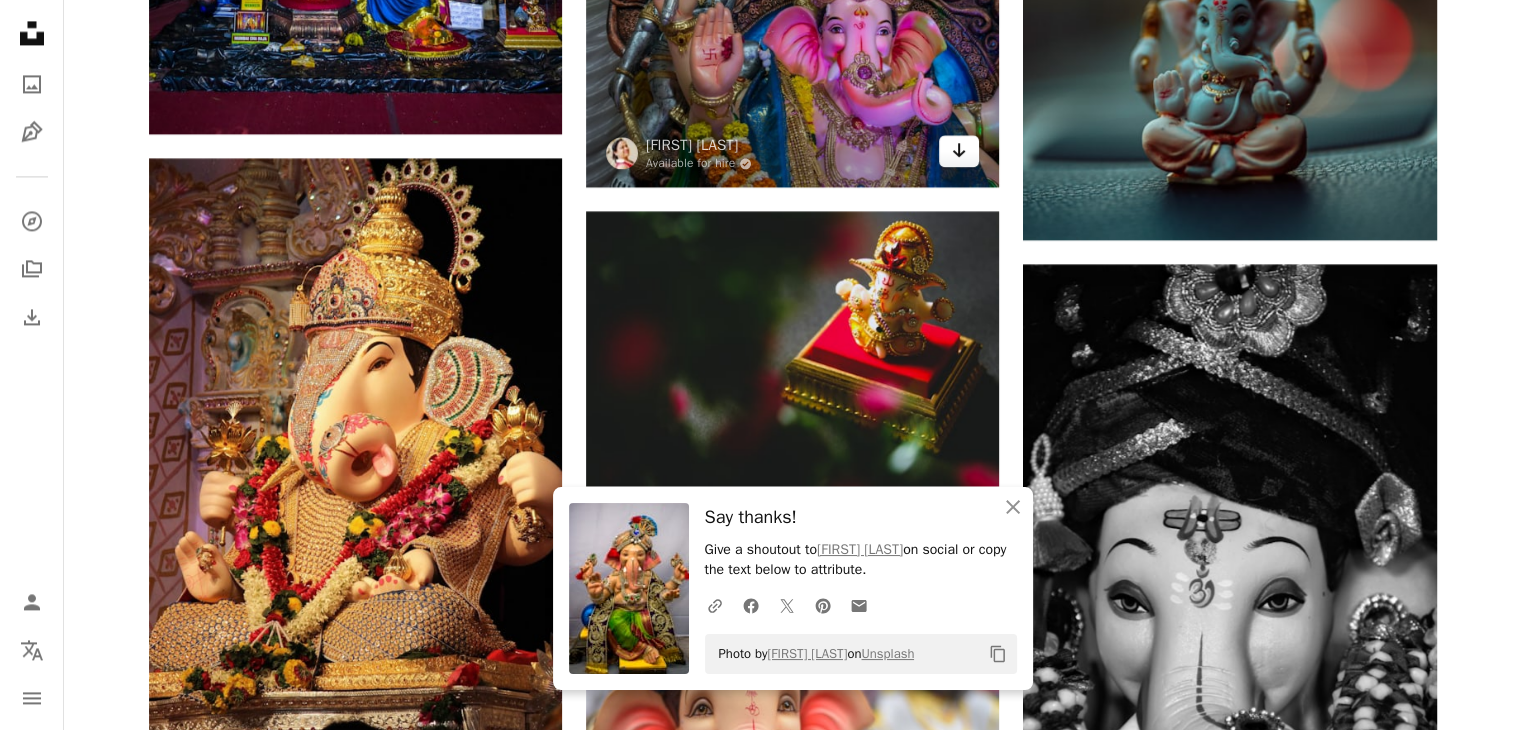 click on "Arrow pointing down" at bounding box center (959, 151) 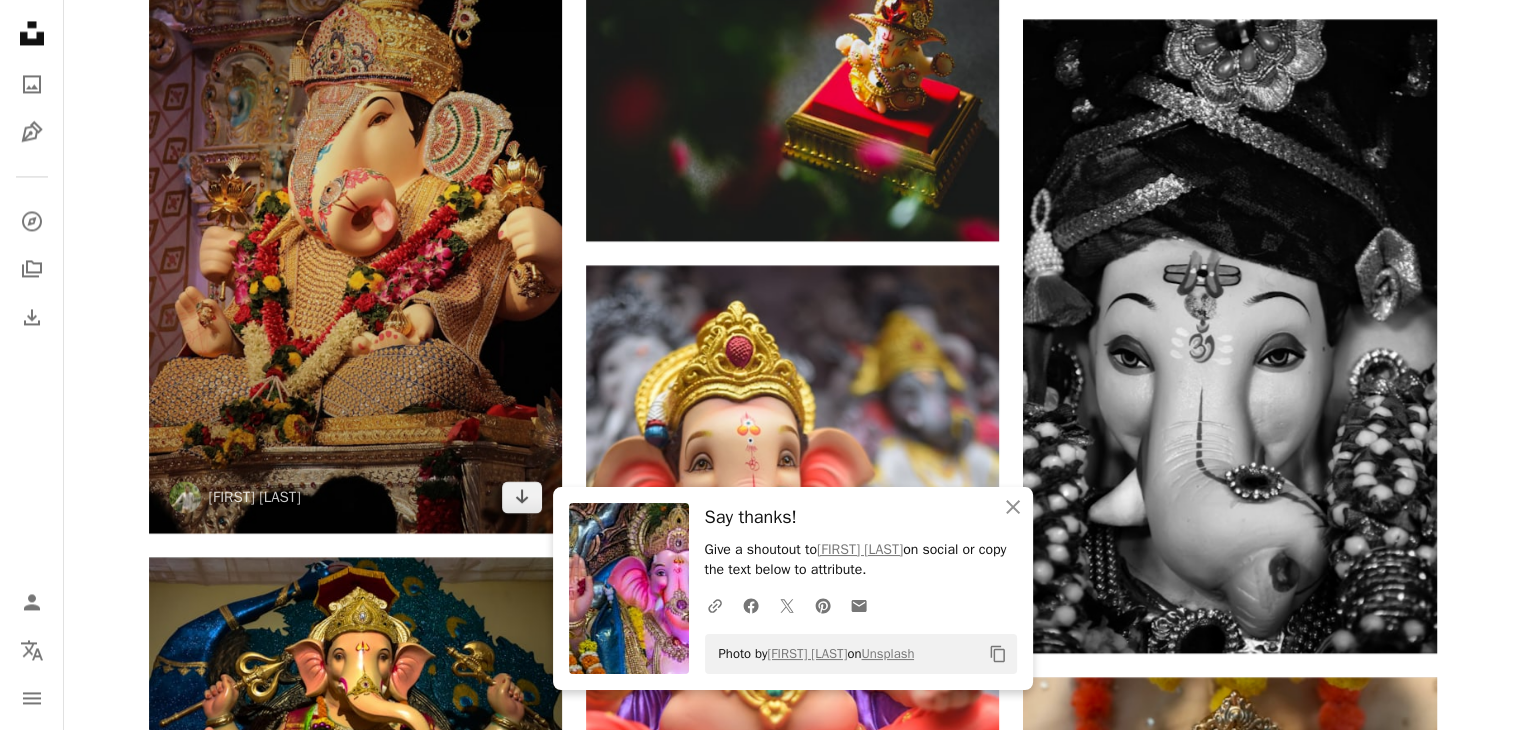 scroll, scrollTop: 3290, scrollLeft: 0, axis: vertical 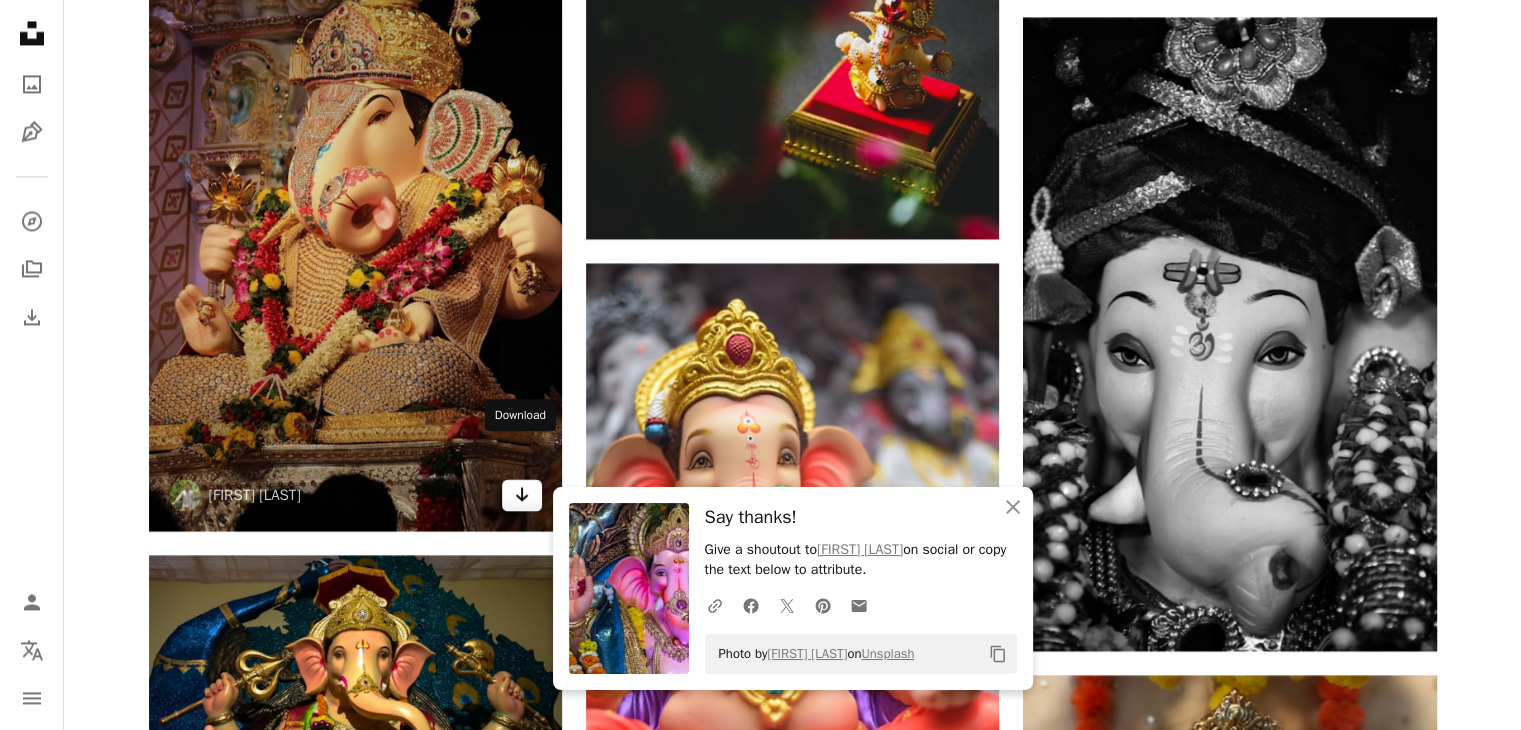 click on "Arrow pointing down" at bounding box center (522, 495) 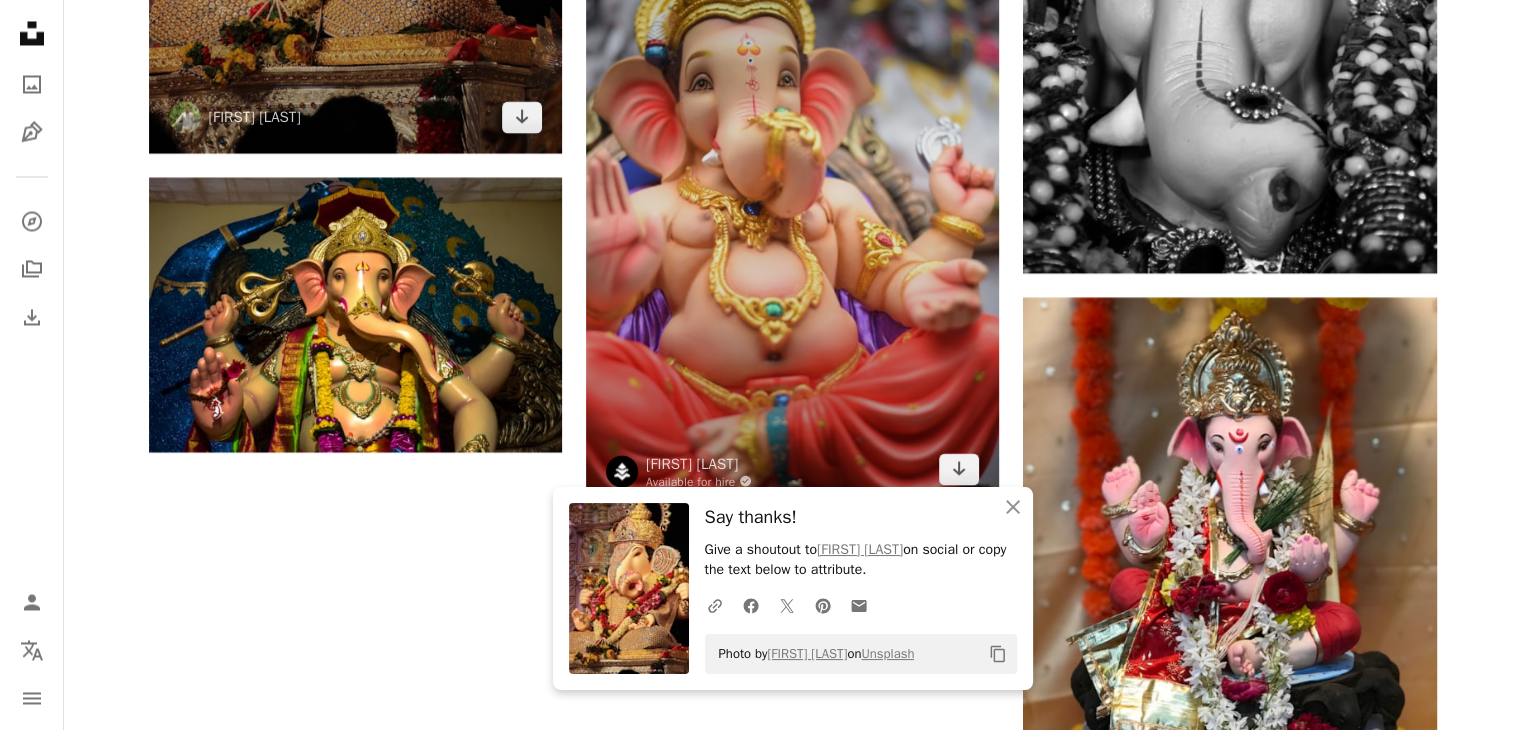 scroll, scrollTop: 3670, scrollLeft: 0, axis: vertical 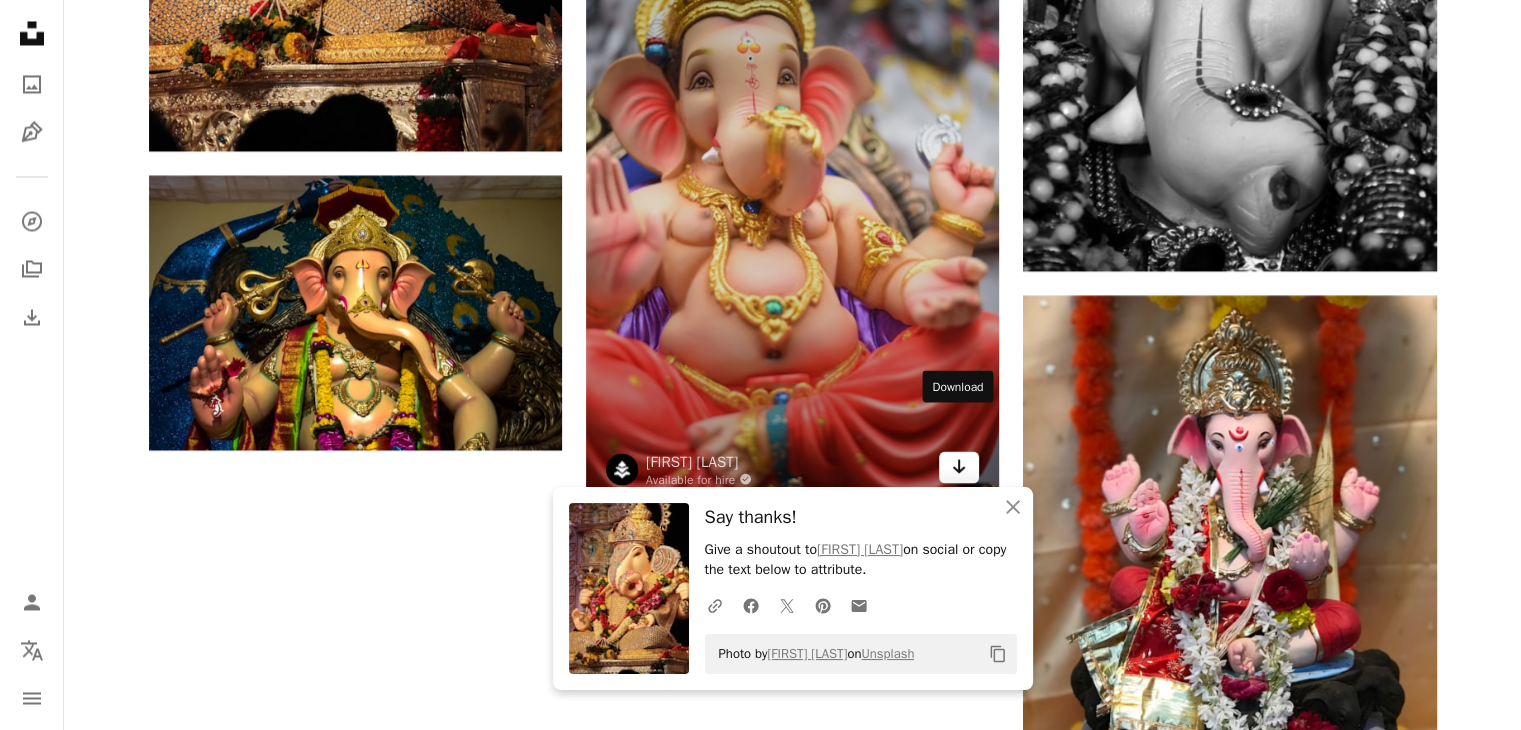 click on "Arrow pointing down" 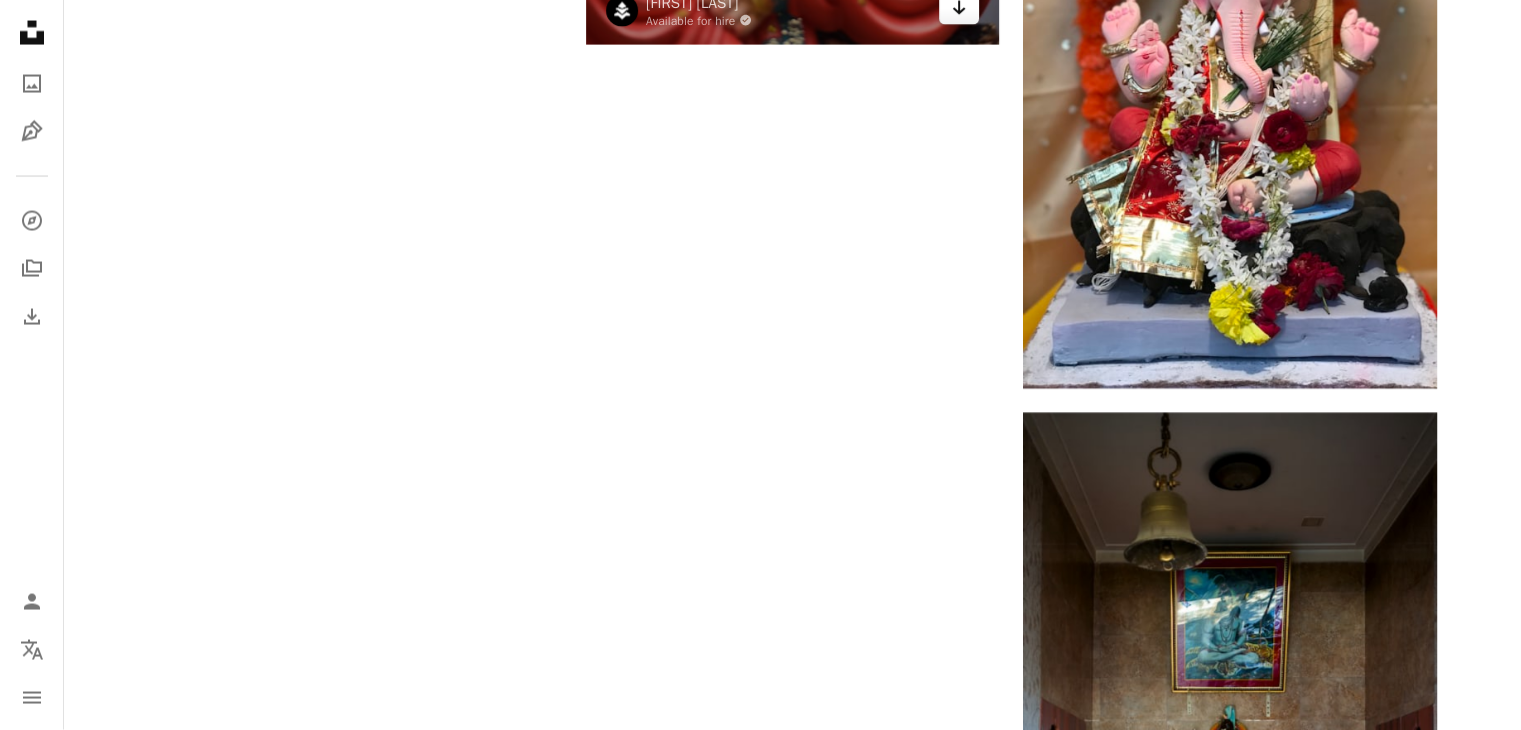 scroll, scrollTop: 4131, scrollLeft: 0, axis: vertical 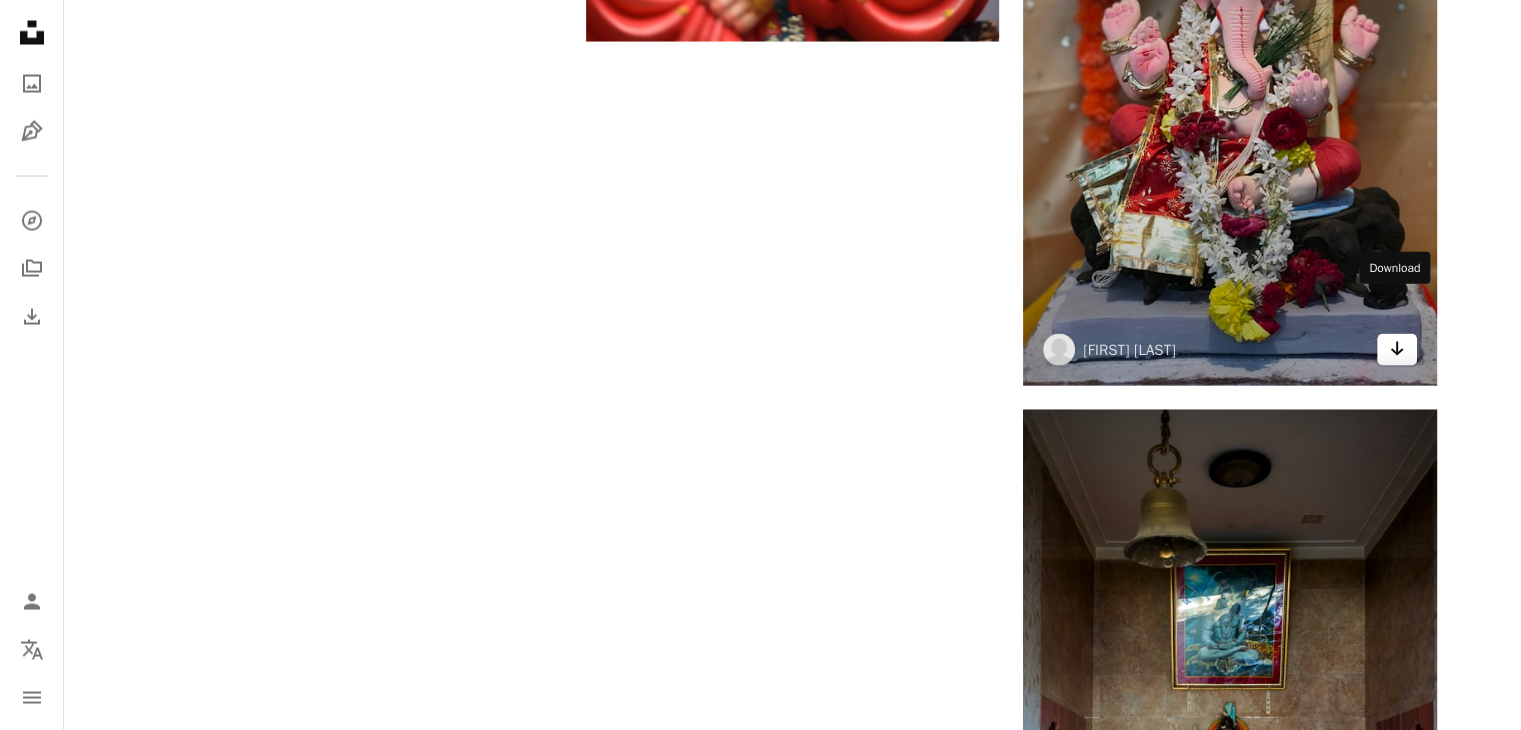 click on "Arrow pointing down" 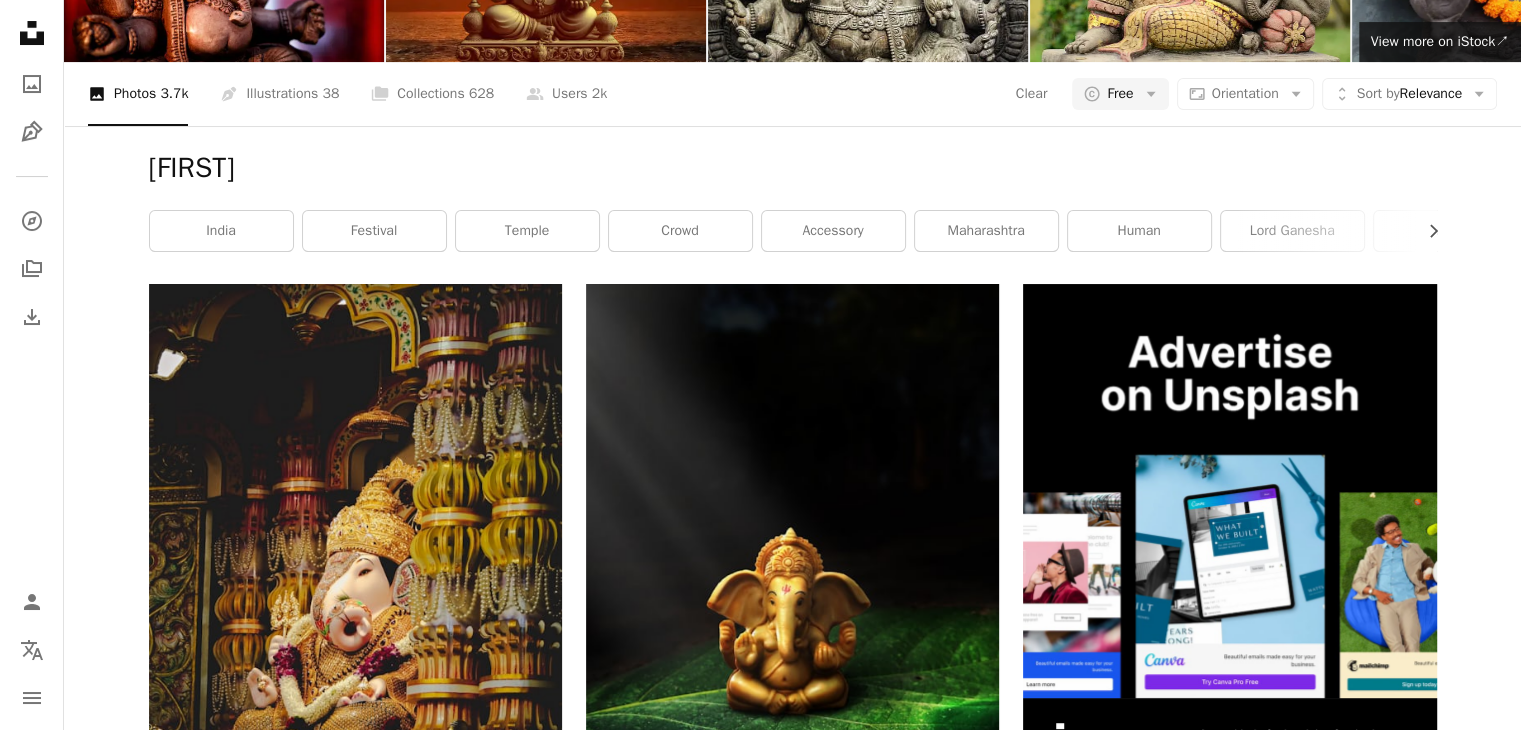 scroll, scrollTop: 0, scrollLeft: 0, axis: both 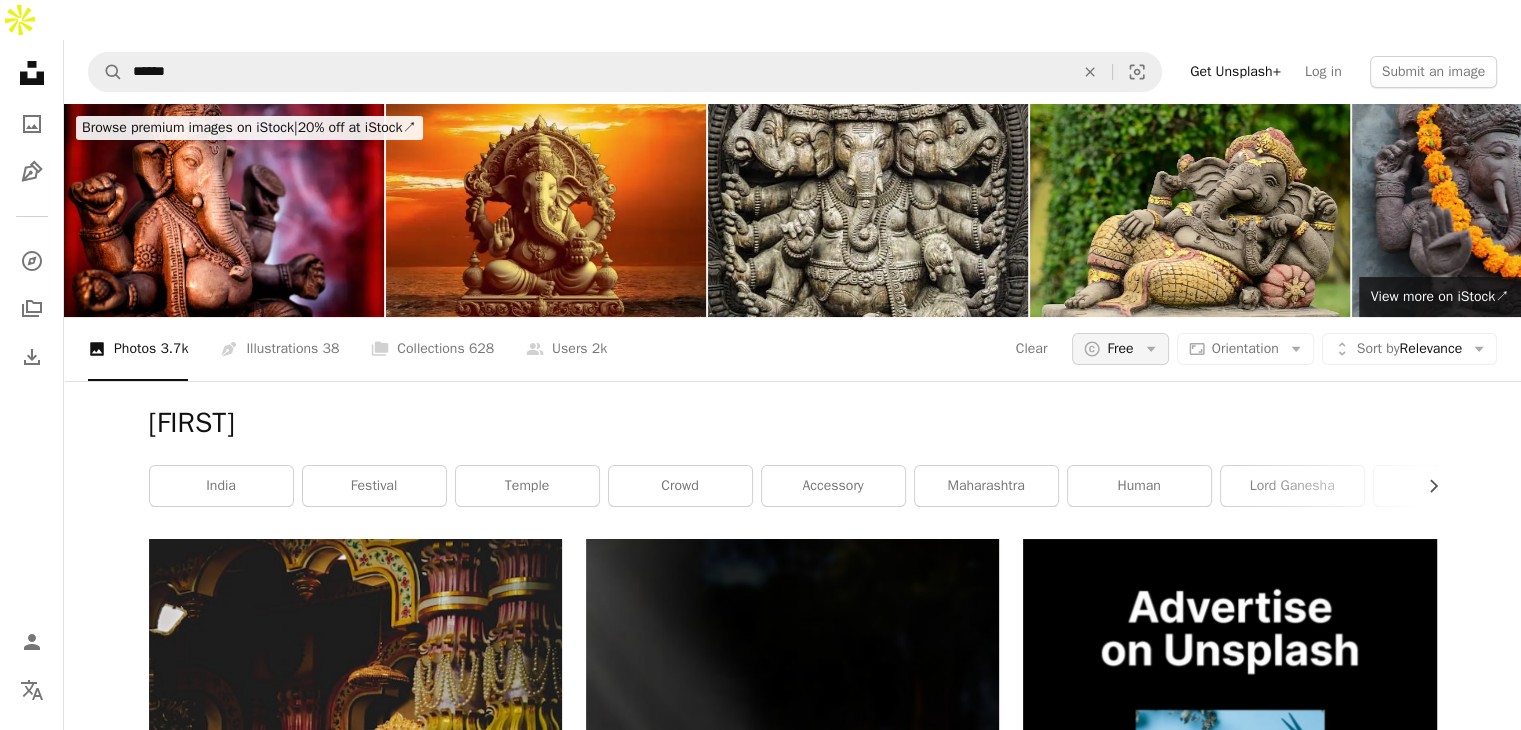 click on "Free" at bounding box center [1120, 349] 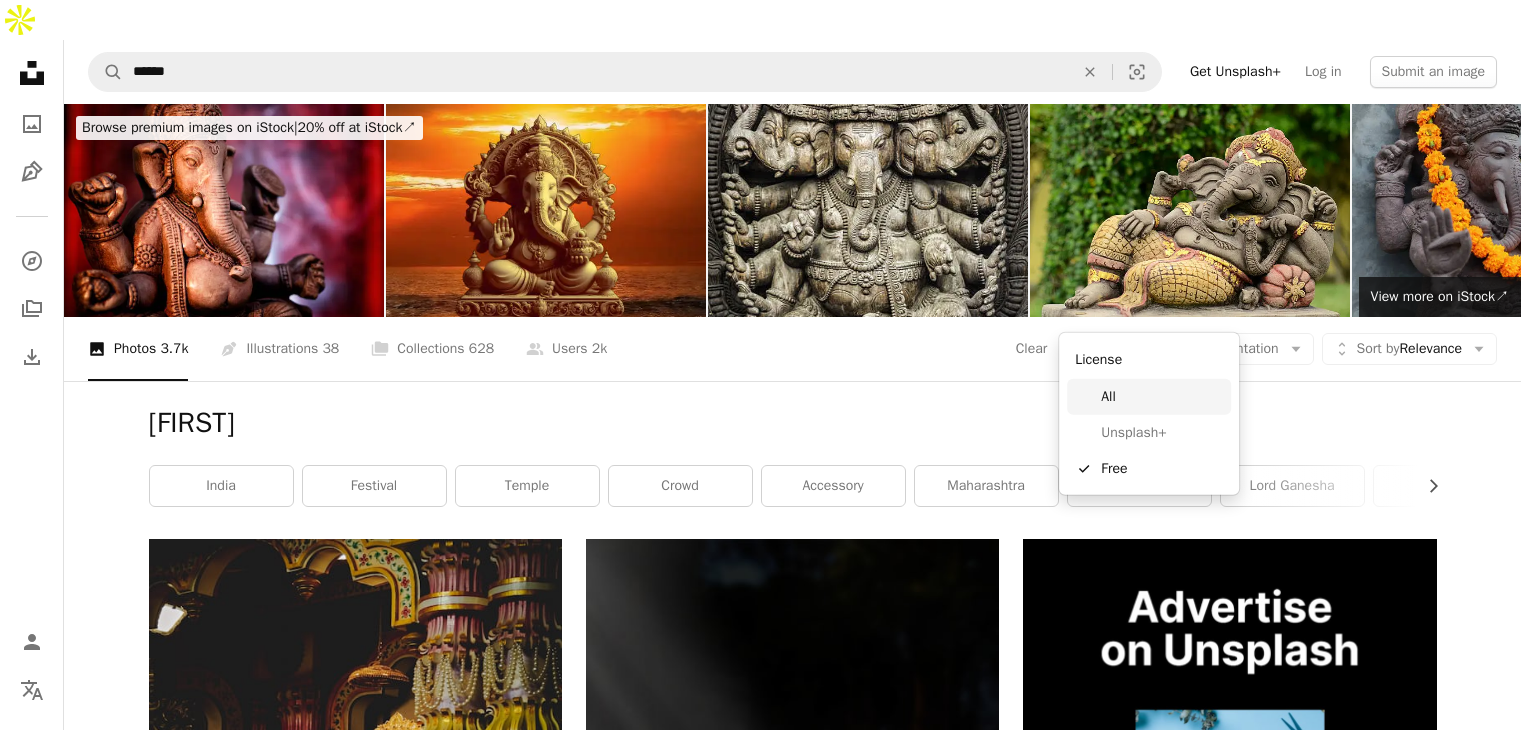 click on "All" at bounding box center (1162, 397) 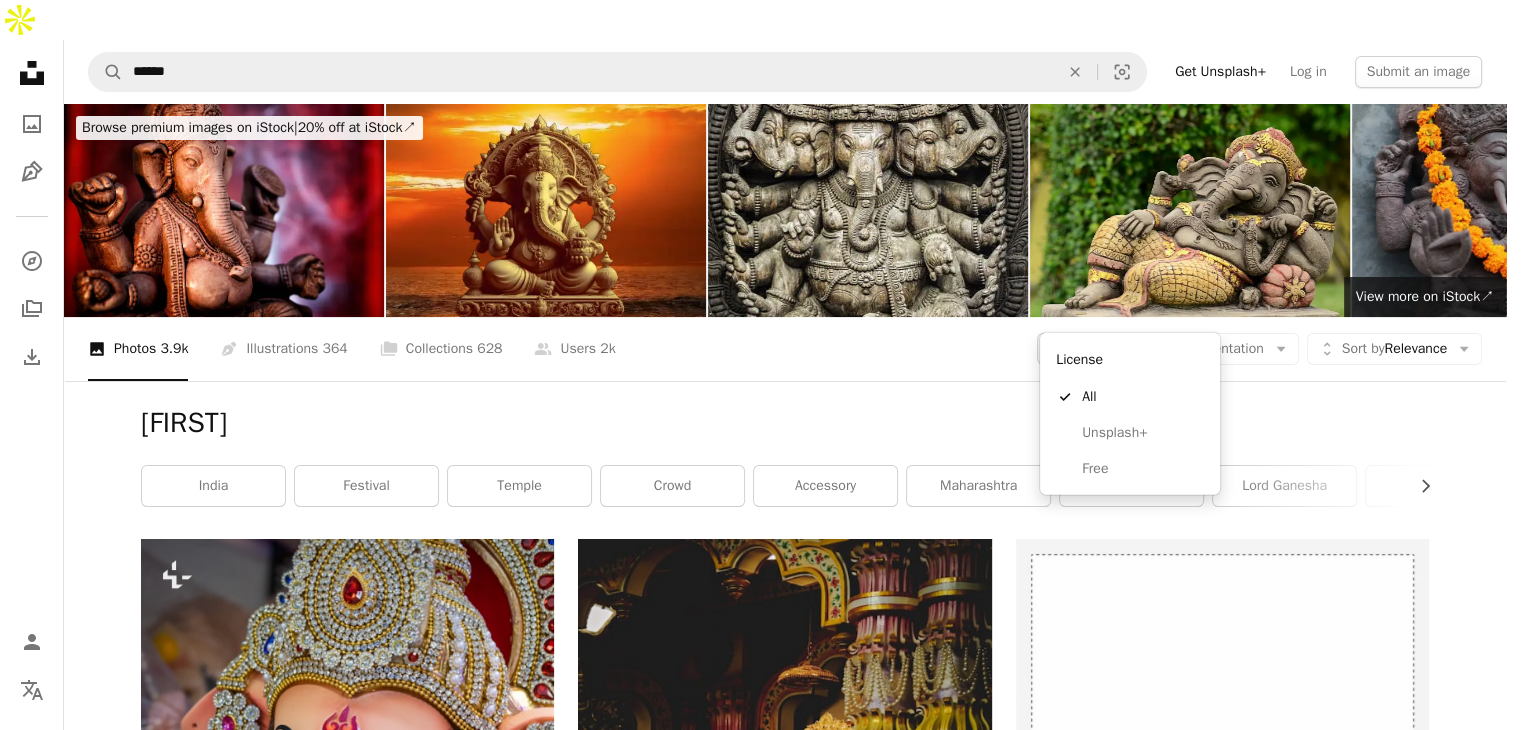 click on "Arrow down" 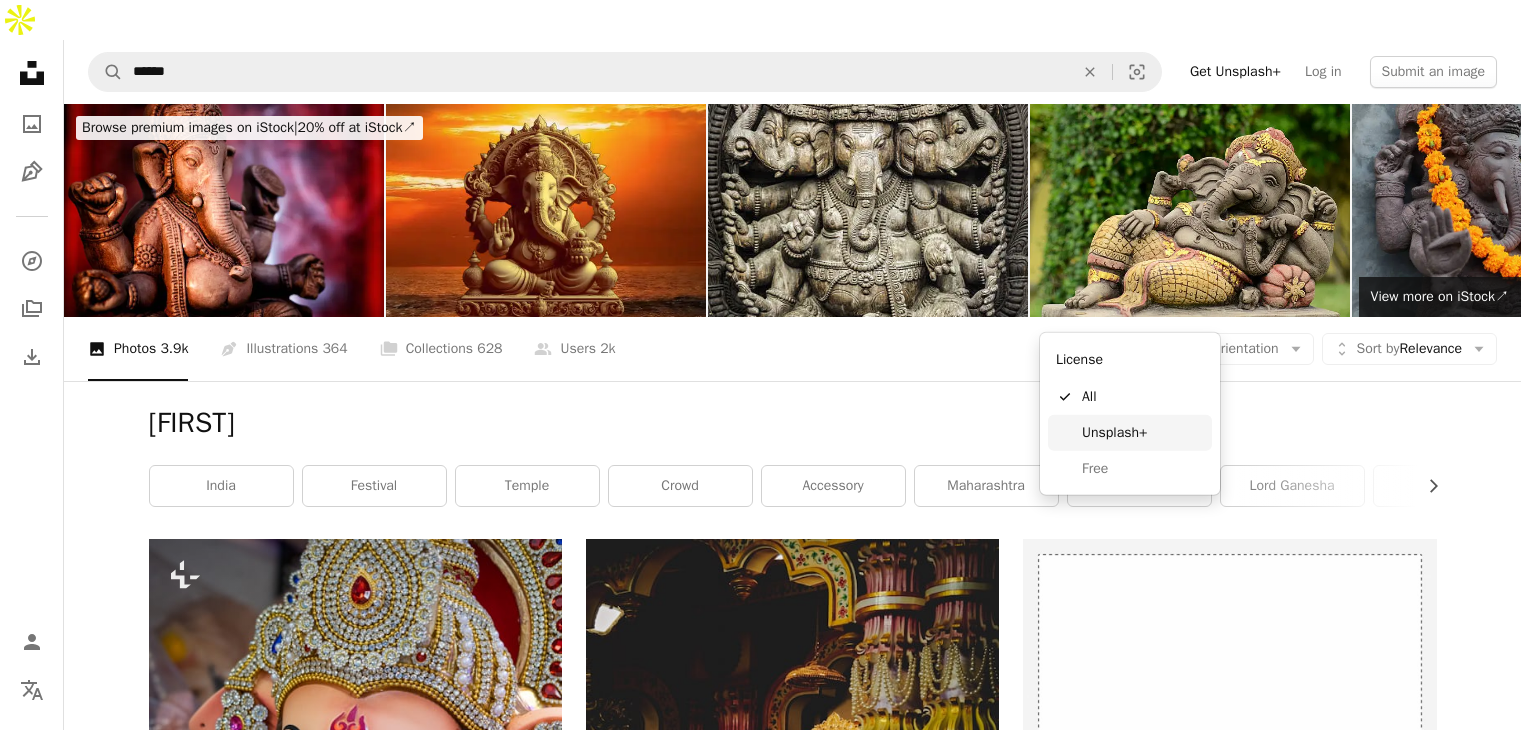 click on "Unsplash+" at bounding box center [1143, 433] 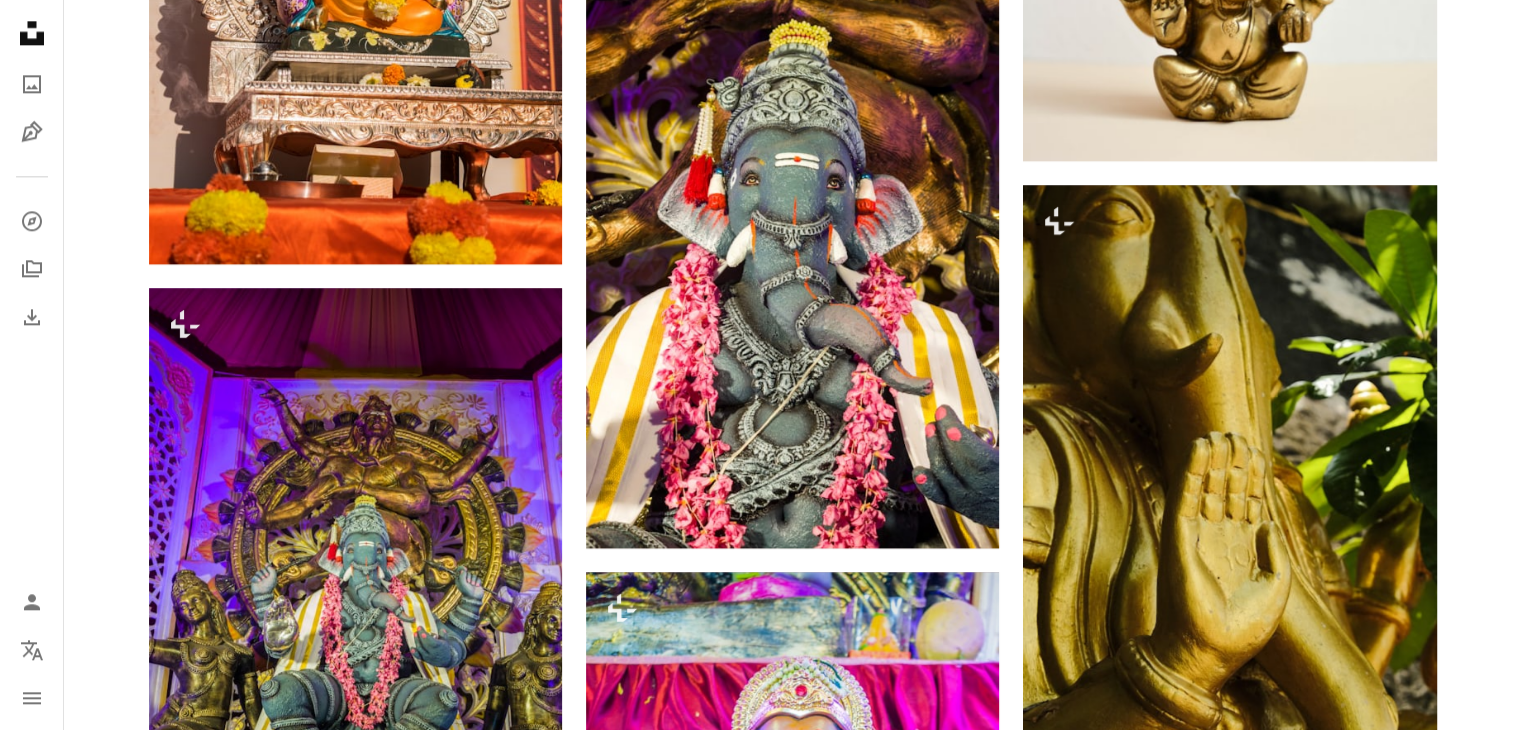 scroll, scrollTop: 2680, scrollLeft: 0, axis: vertical 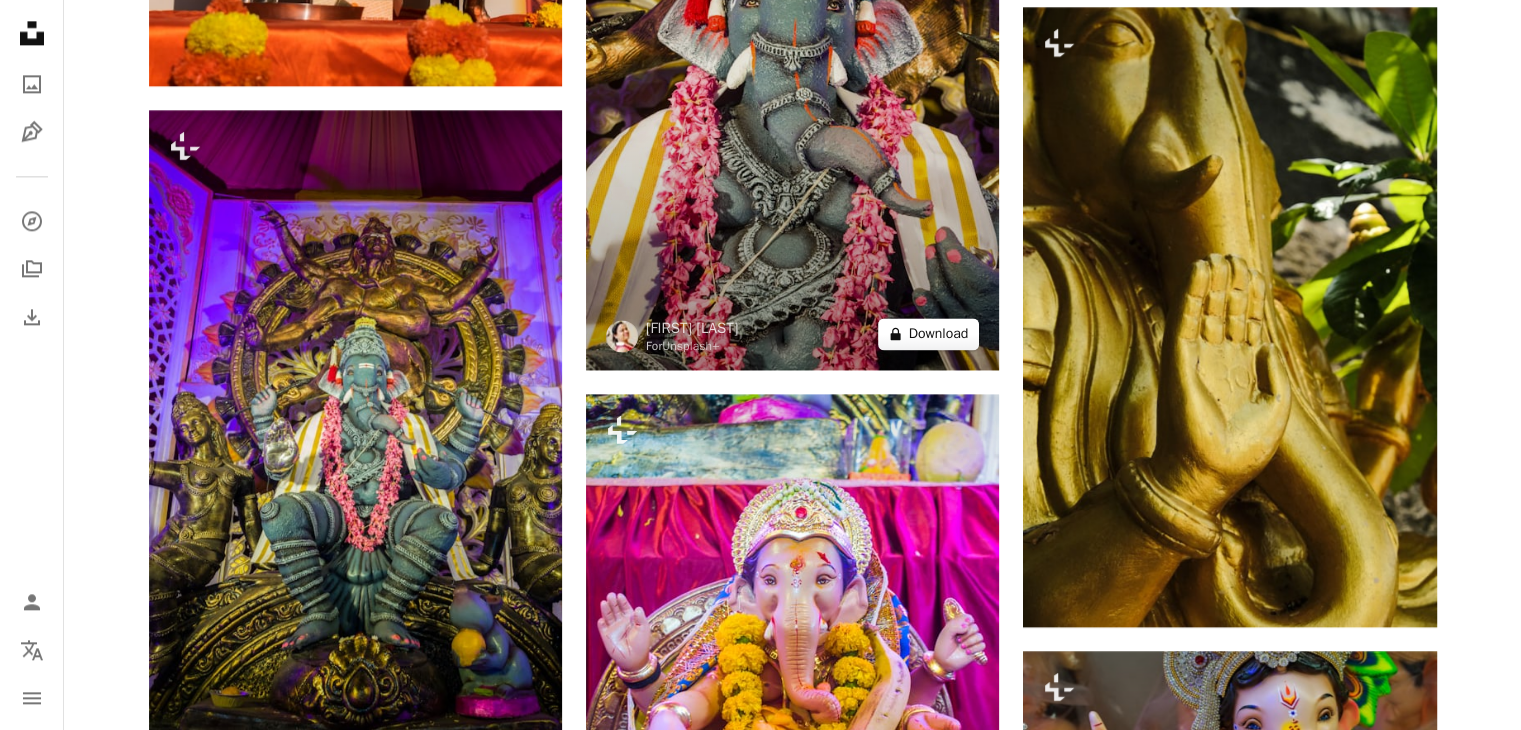 click on "A lock Download" at bounding box center (929, 334) 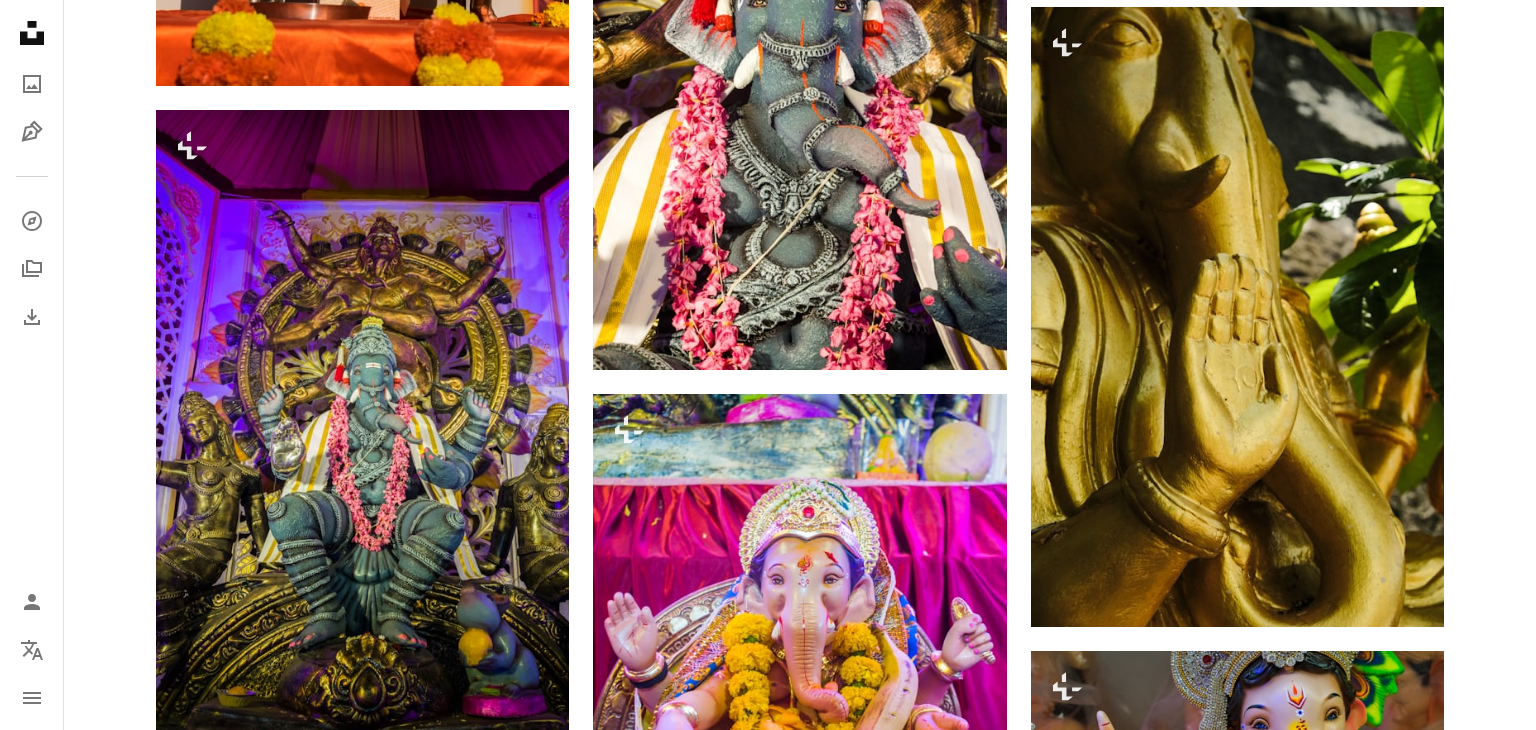 click on "An X shape" at bounding box center [20, 20] 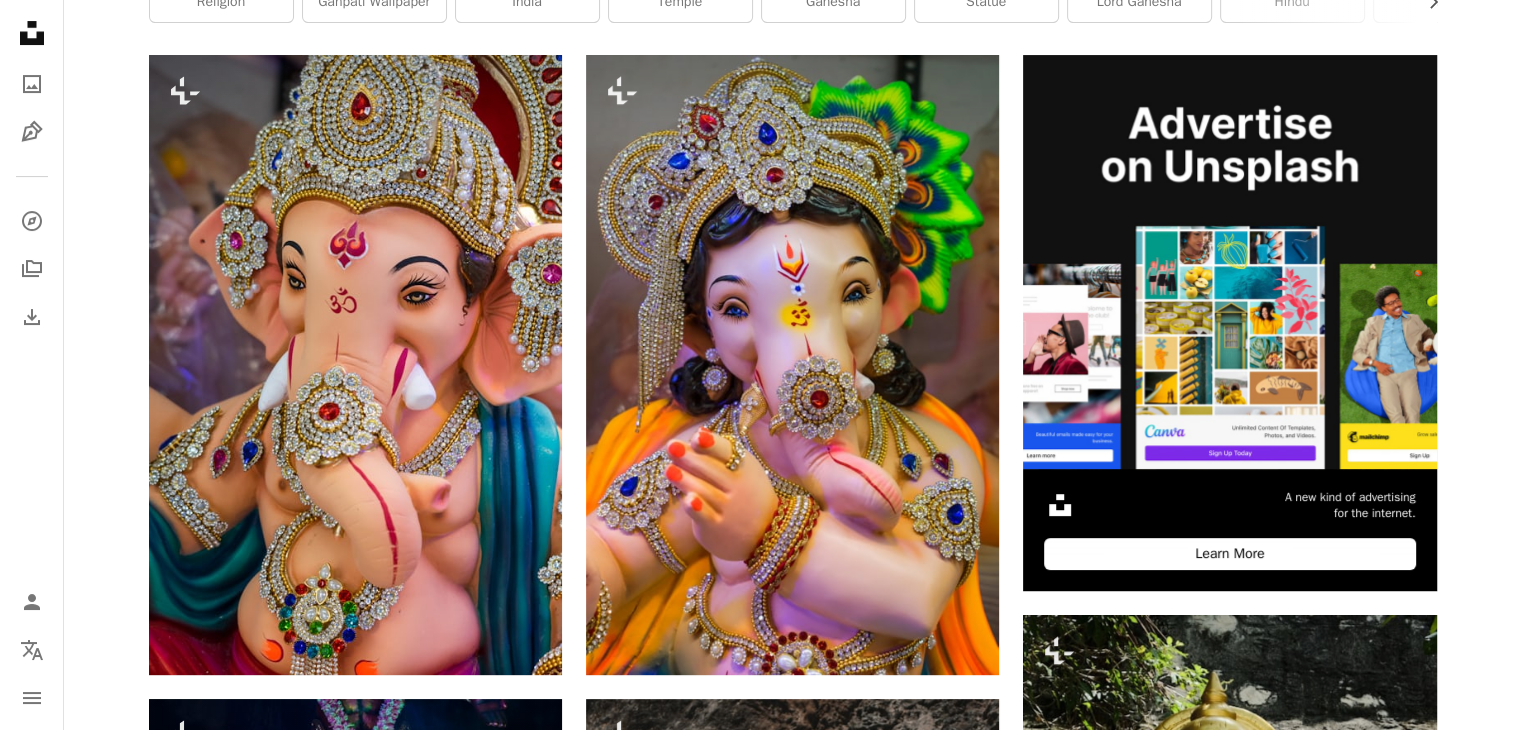scroll, scrollTop: 0, scrollLeft: 0, axis: both 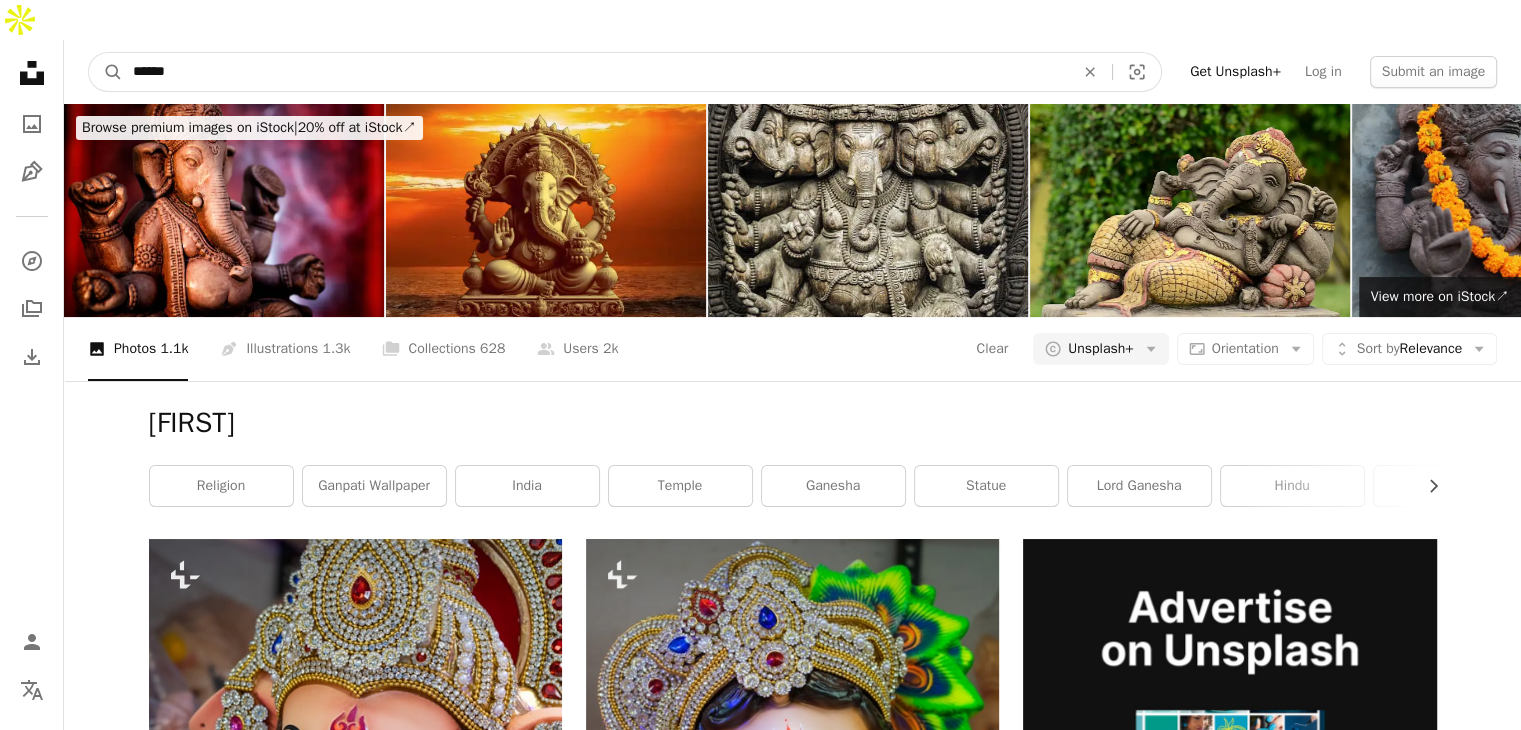 click on "******" at bounding box center [595, 72] 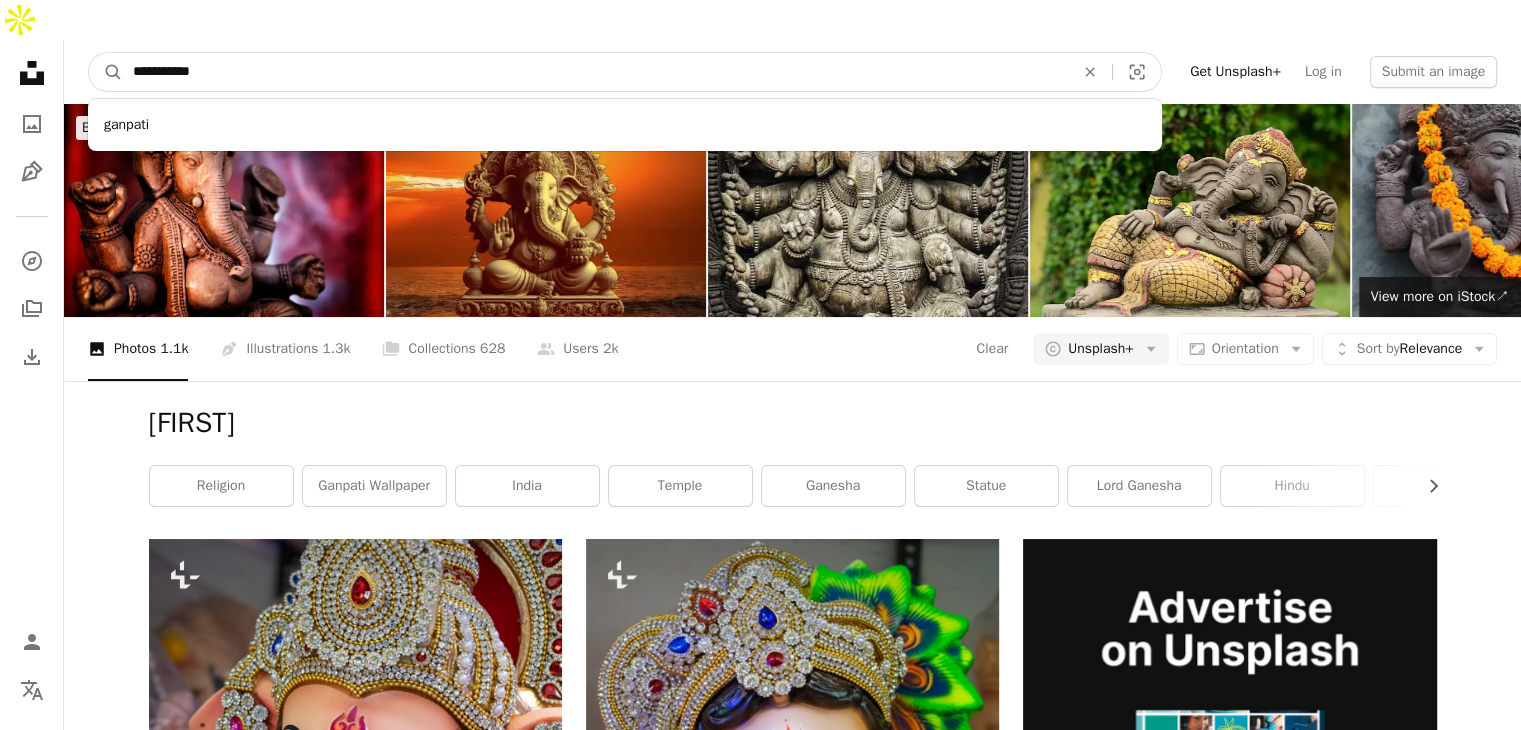 type on "**********" 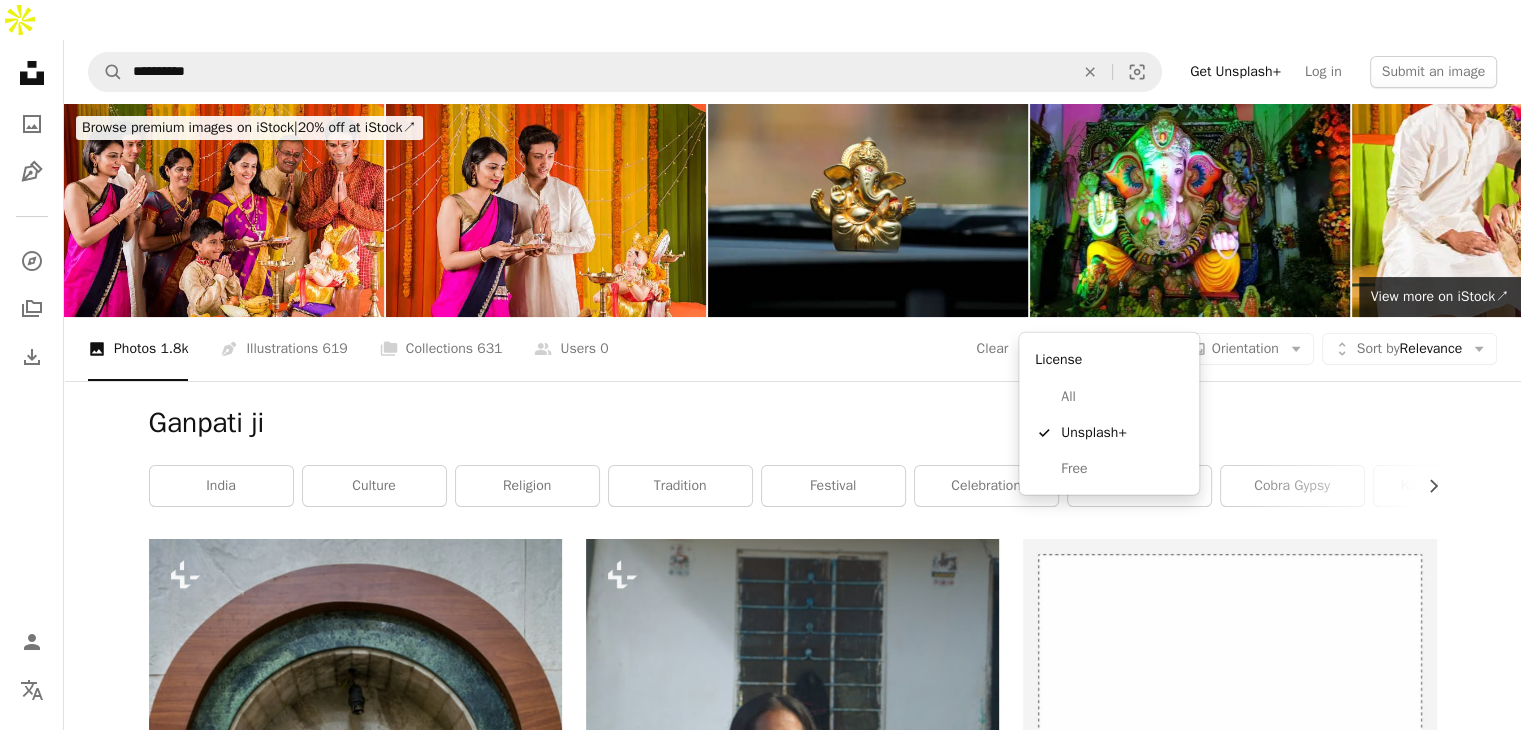 click on "Unsplash+" at bounding box center (1100, 349) 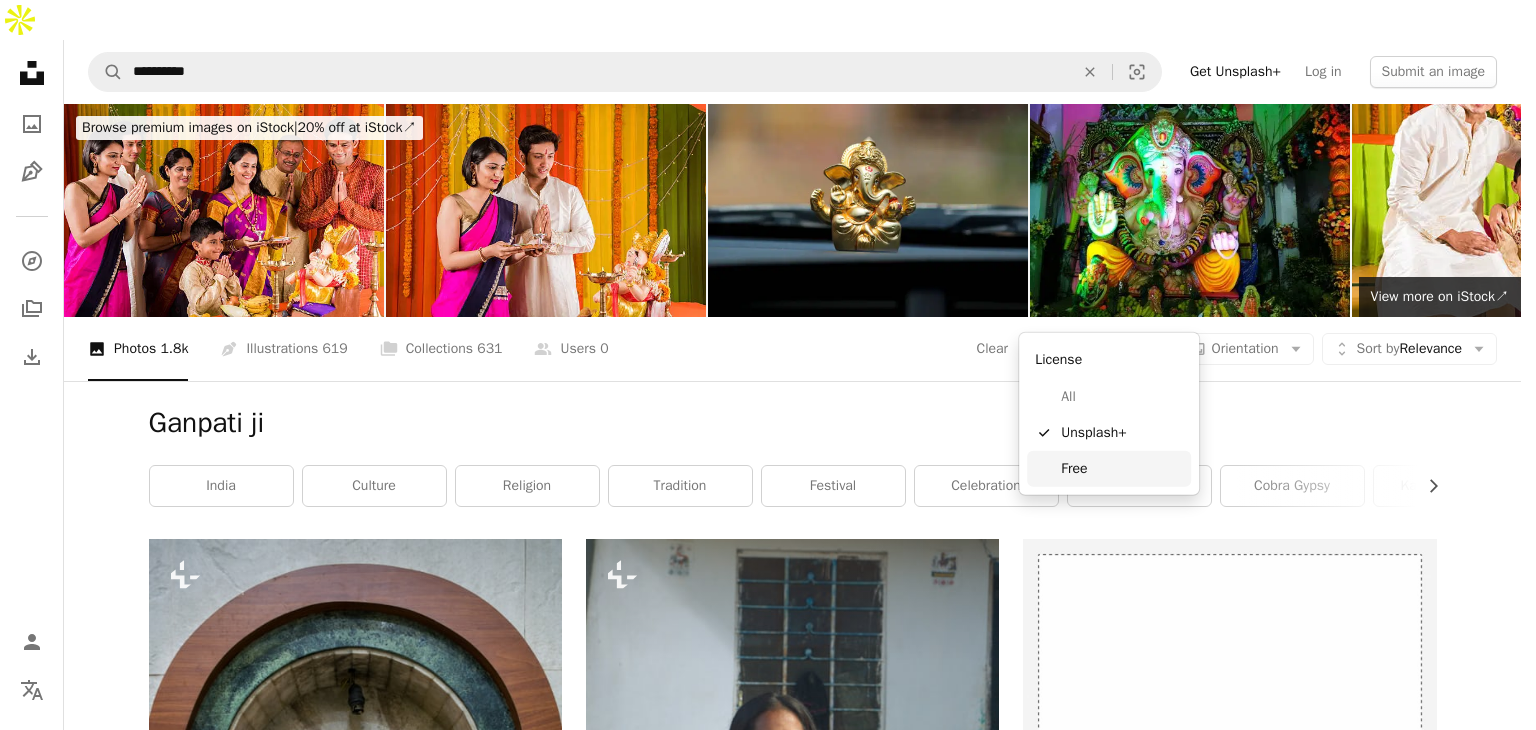 click on "Free" at bounding box center [1122, 469] 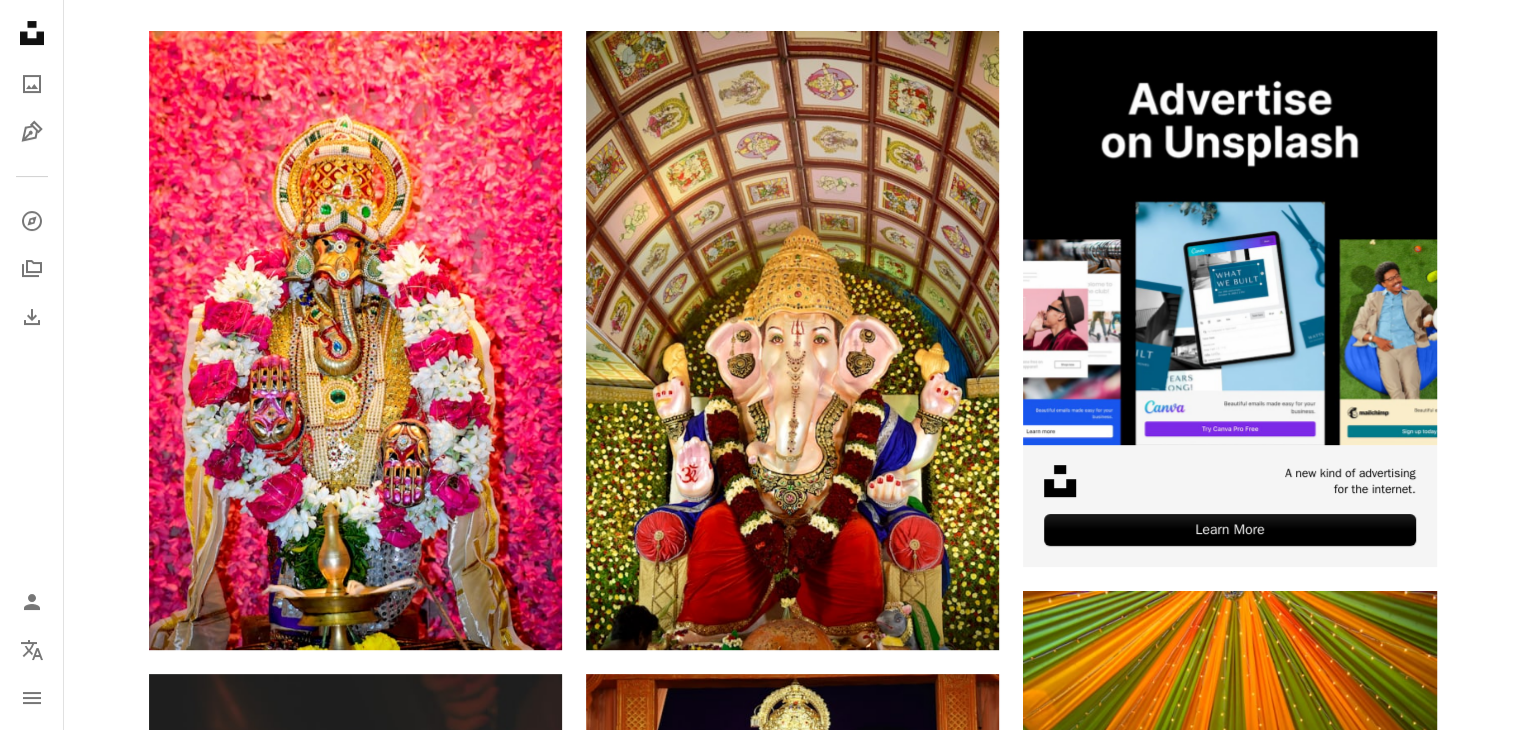 scroll, scrollTop: 510, scrollLeft: 0, axis: vertical 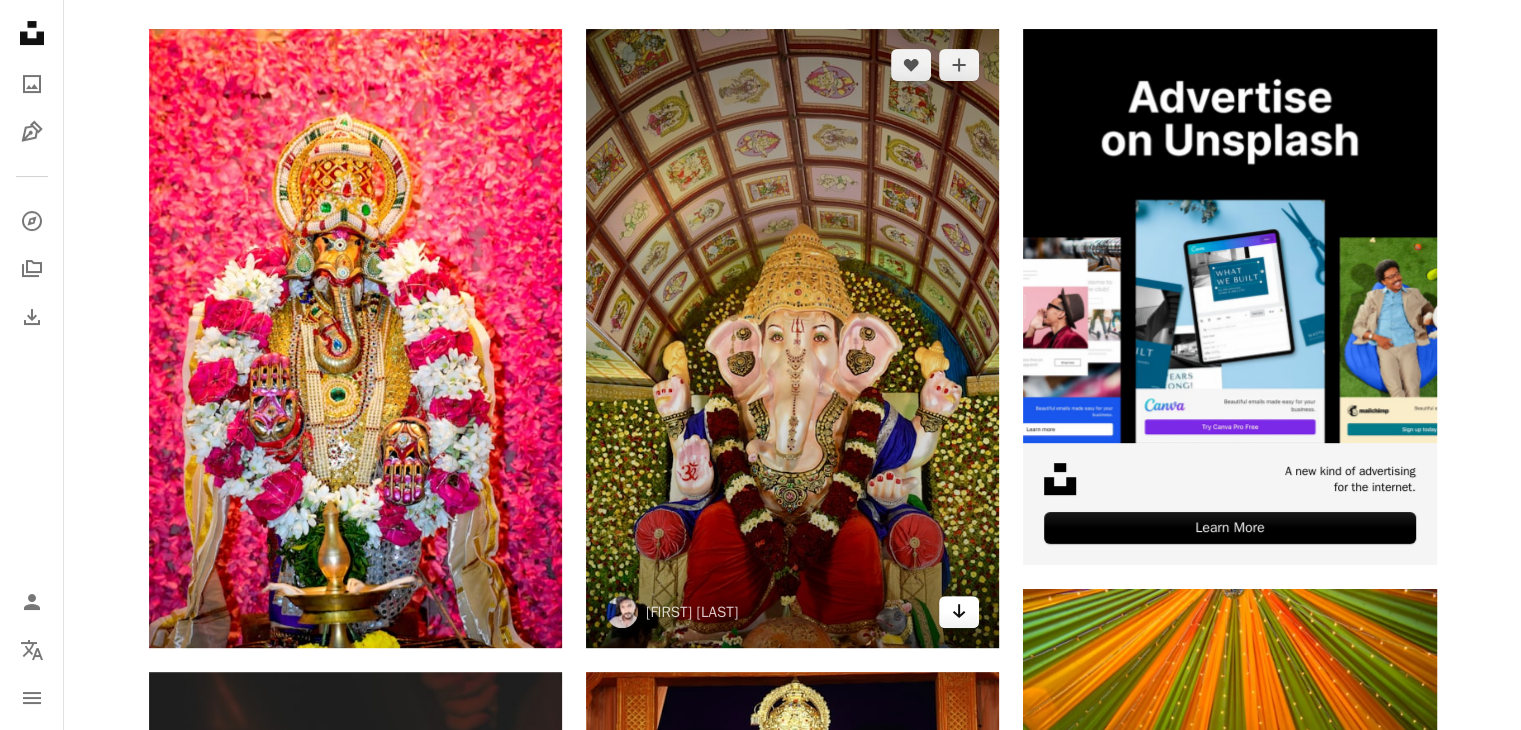 click on "Arrow pointing down" 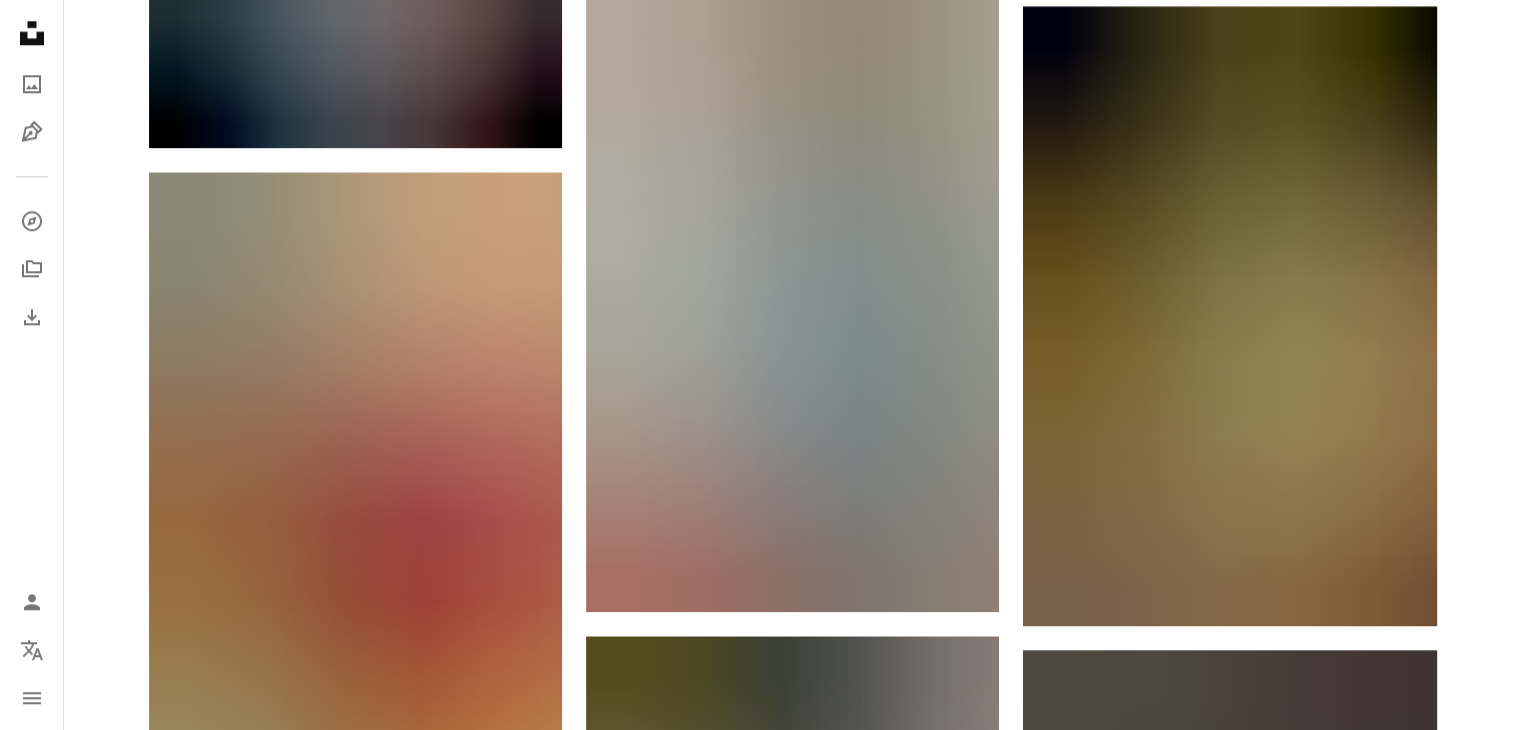 scroll, scrollTop: 2094, scrollLeft: 0, axis: vertical 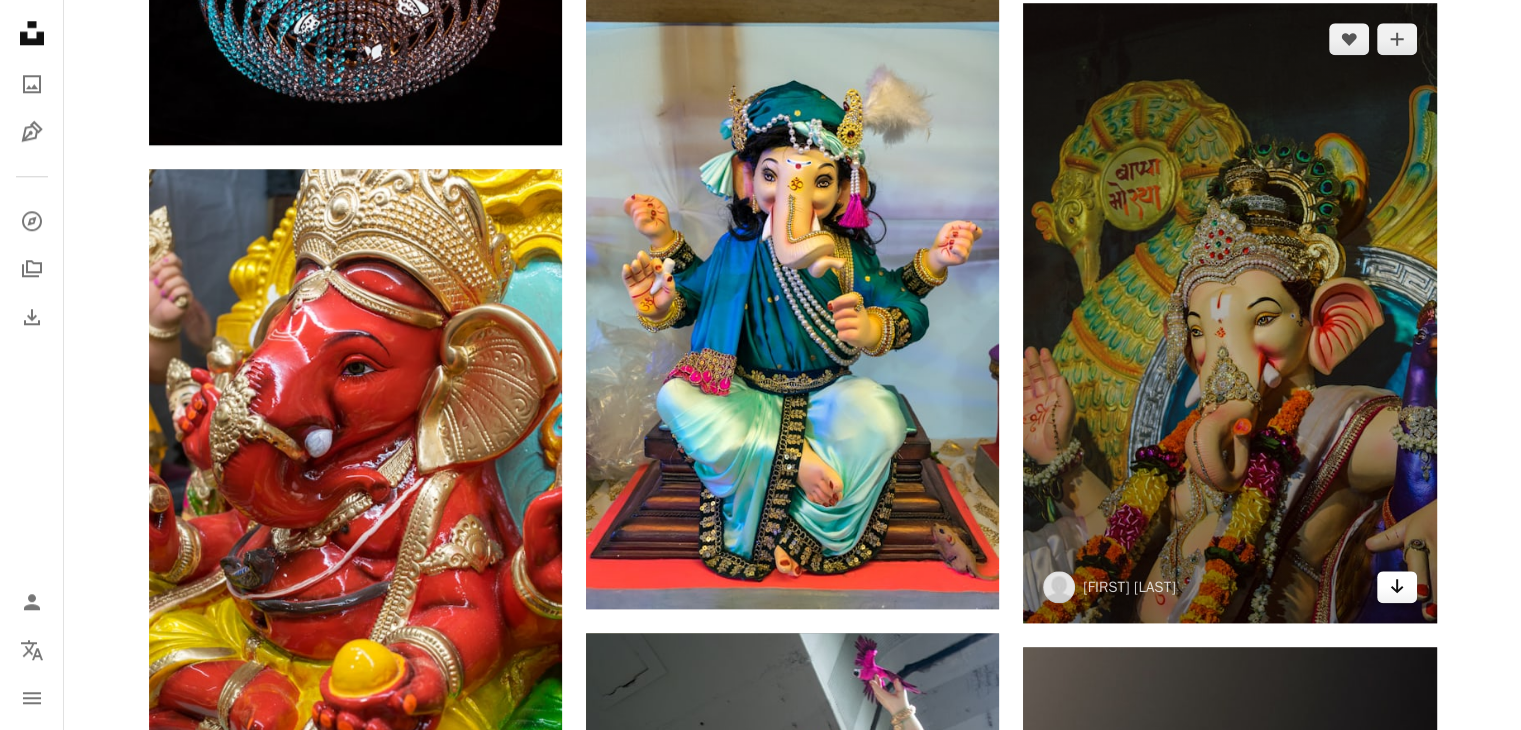 click on "Arrow pointing down" 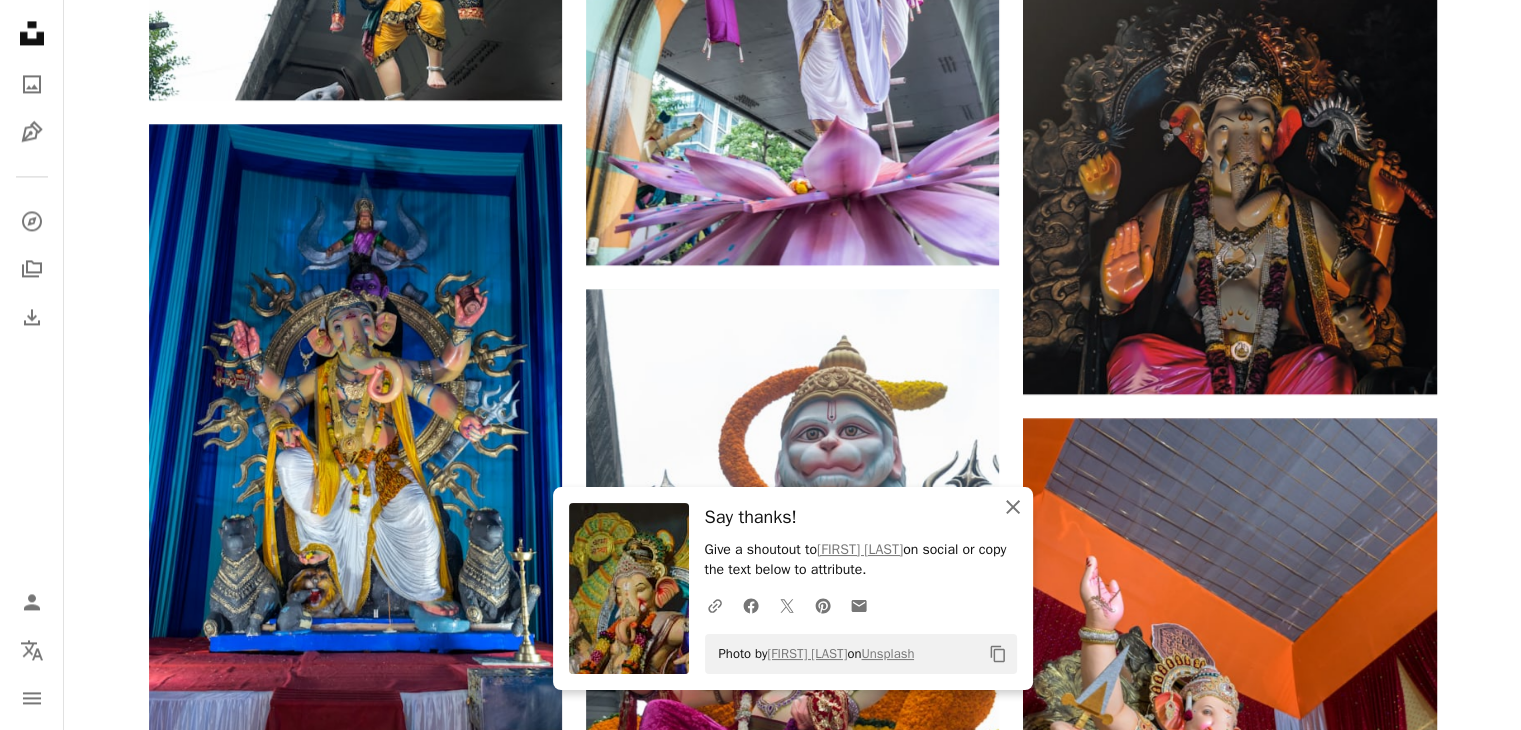 scroll, scrollTop: 3083, scrollLeft: 0, axis: vertical 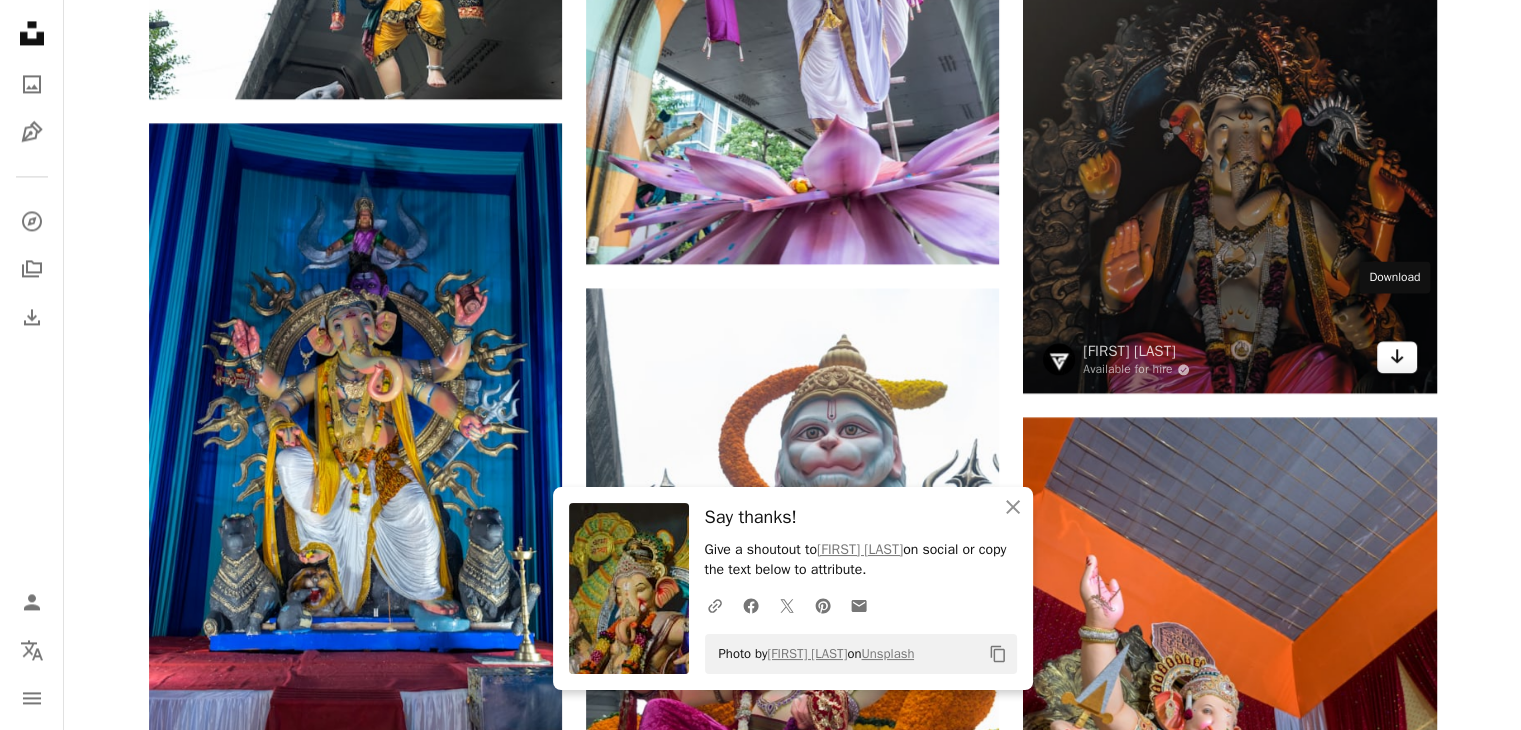 click on "Arrow pointing down" at bounding box center (1397, 357) 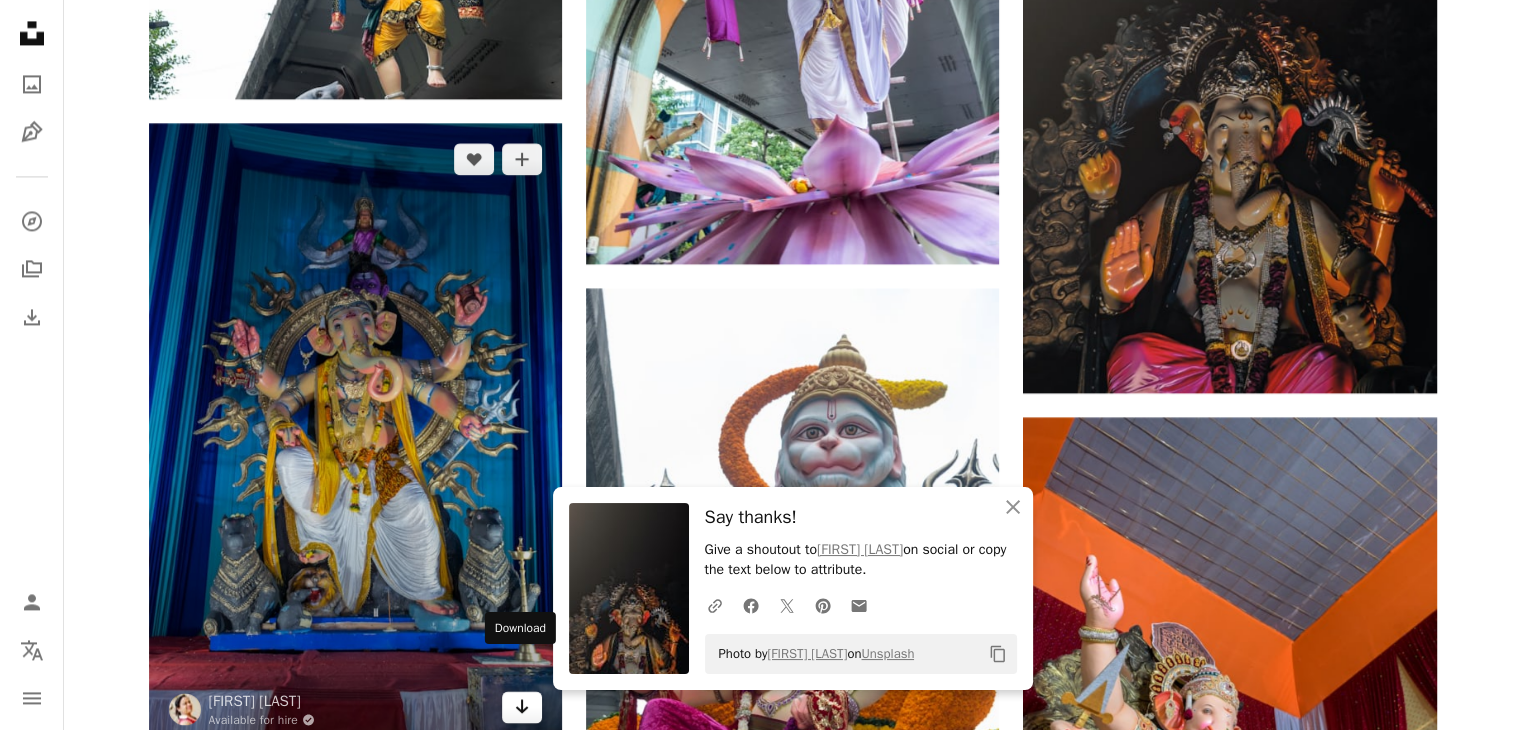 click on "Arrow pointing down" 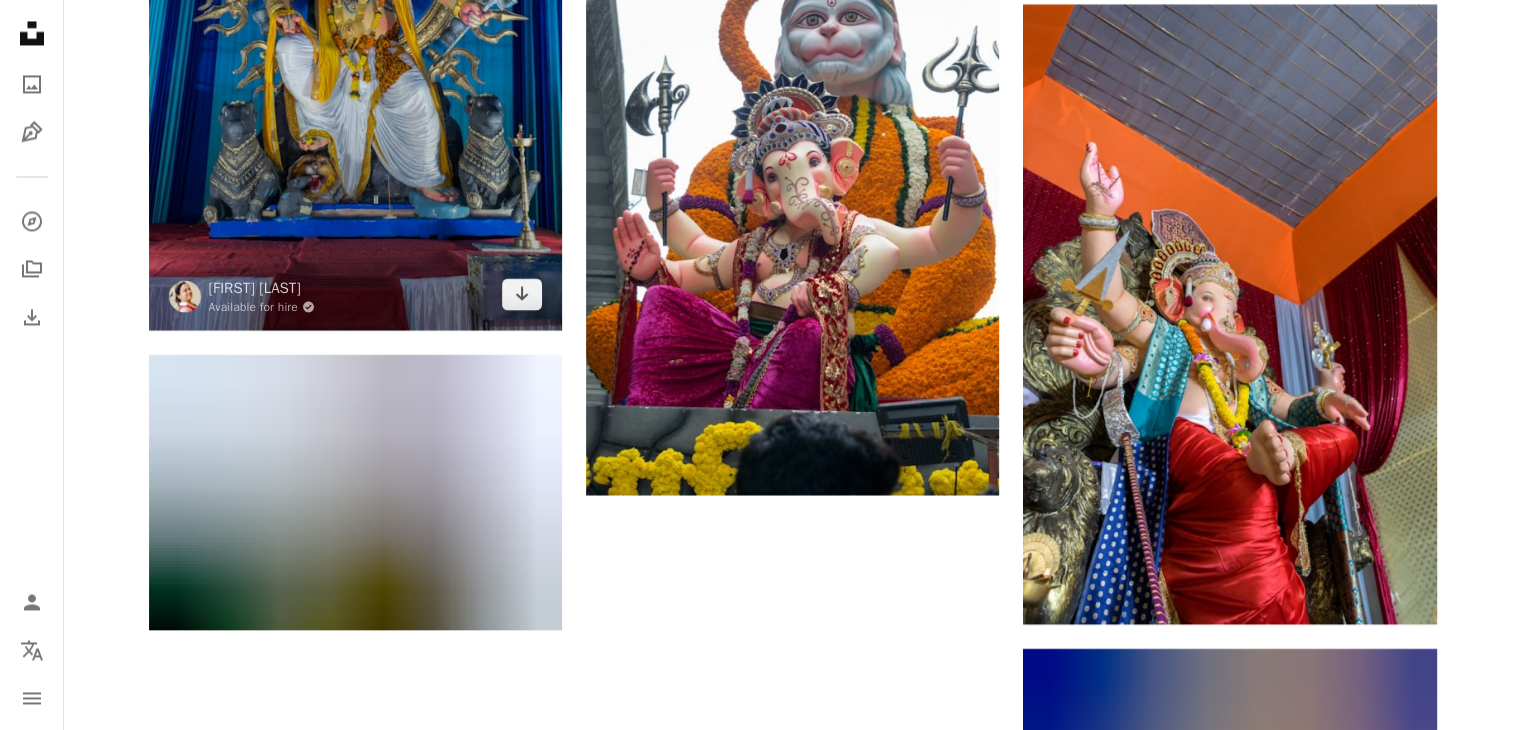 scroll, scrollTop: 3540, scrollLeft: 0, axis: vertical 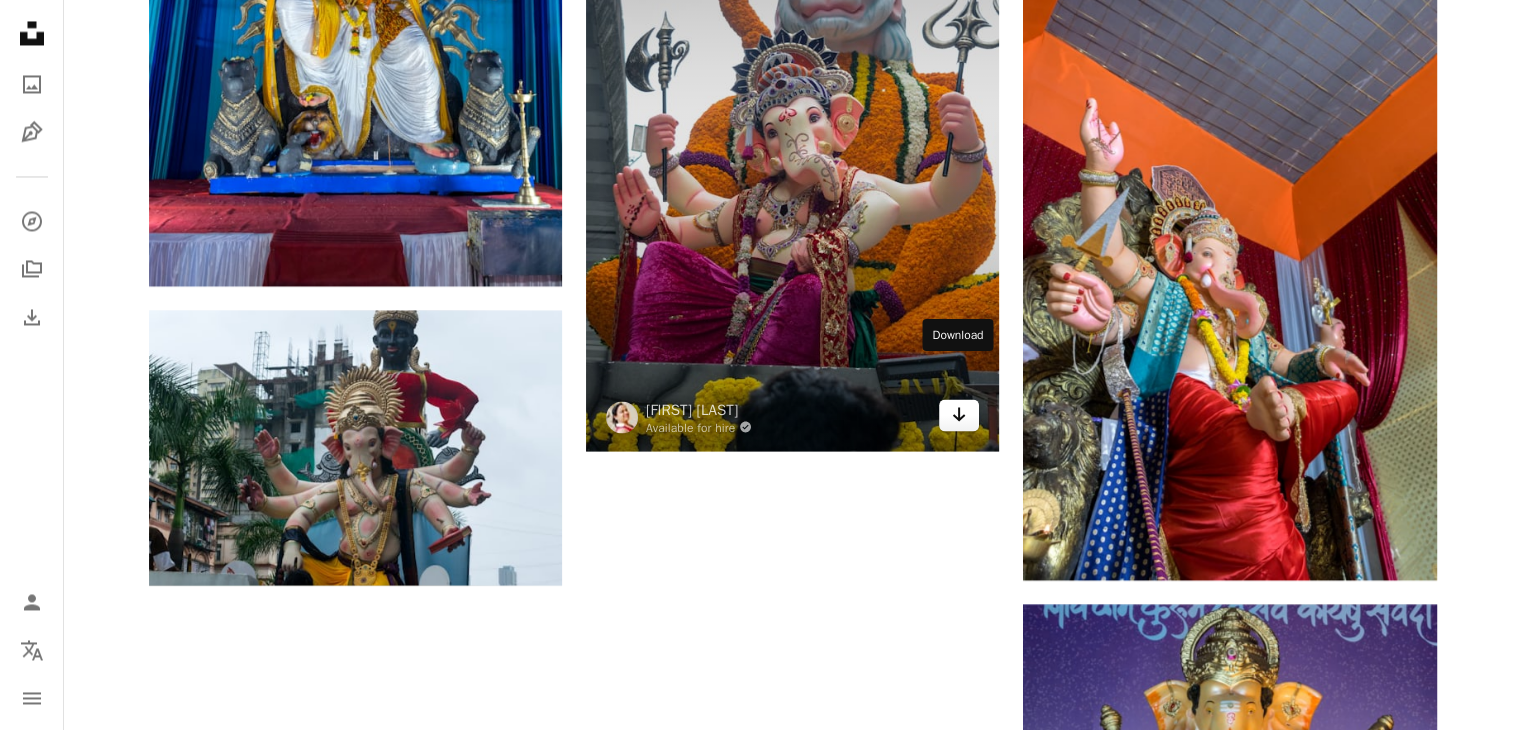 click on "Arrow pointing down" 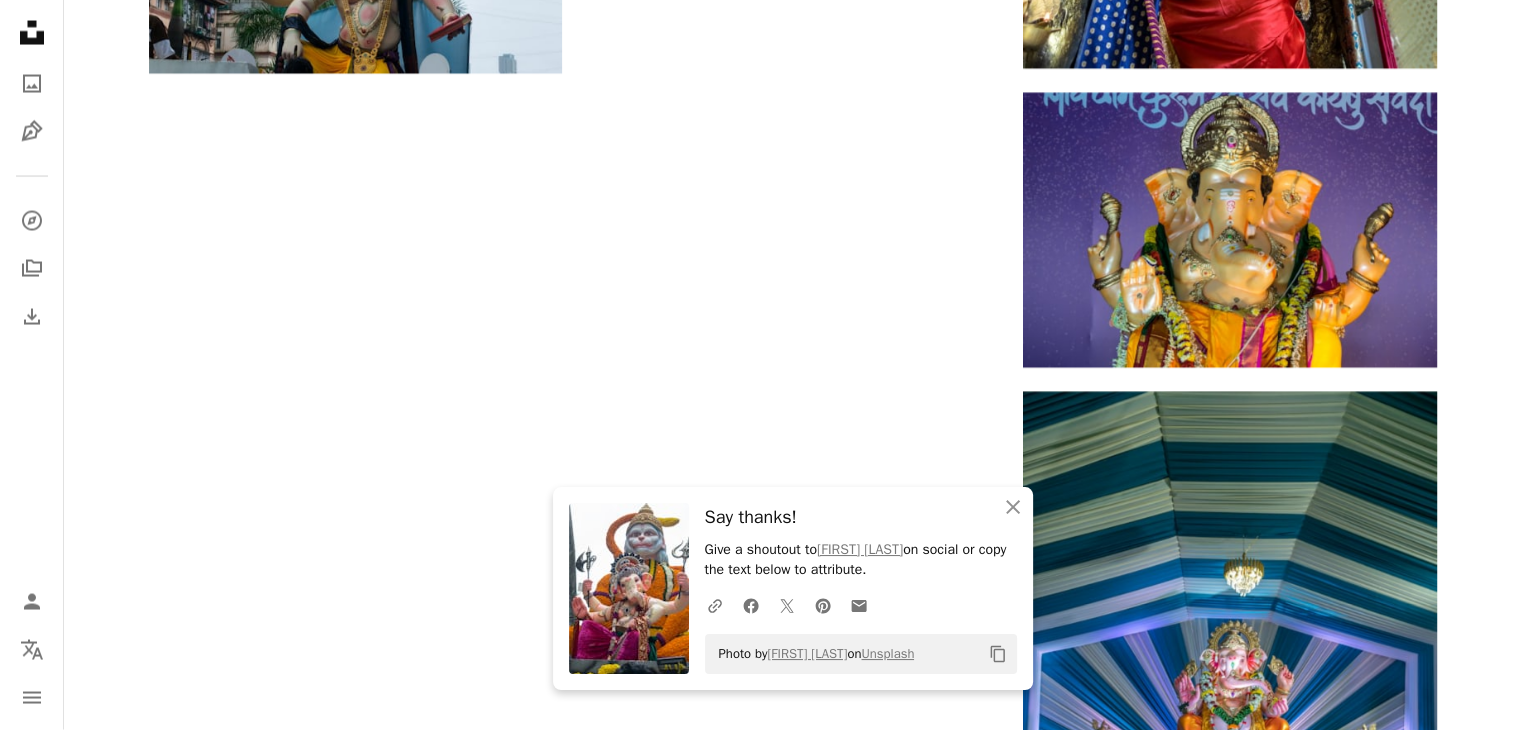 scroll, scrollTop: 4070, scrollLeft: 0, axis: vertical 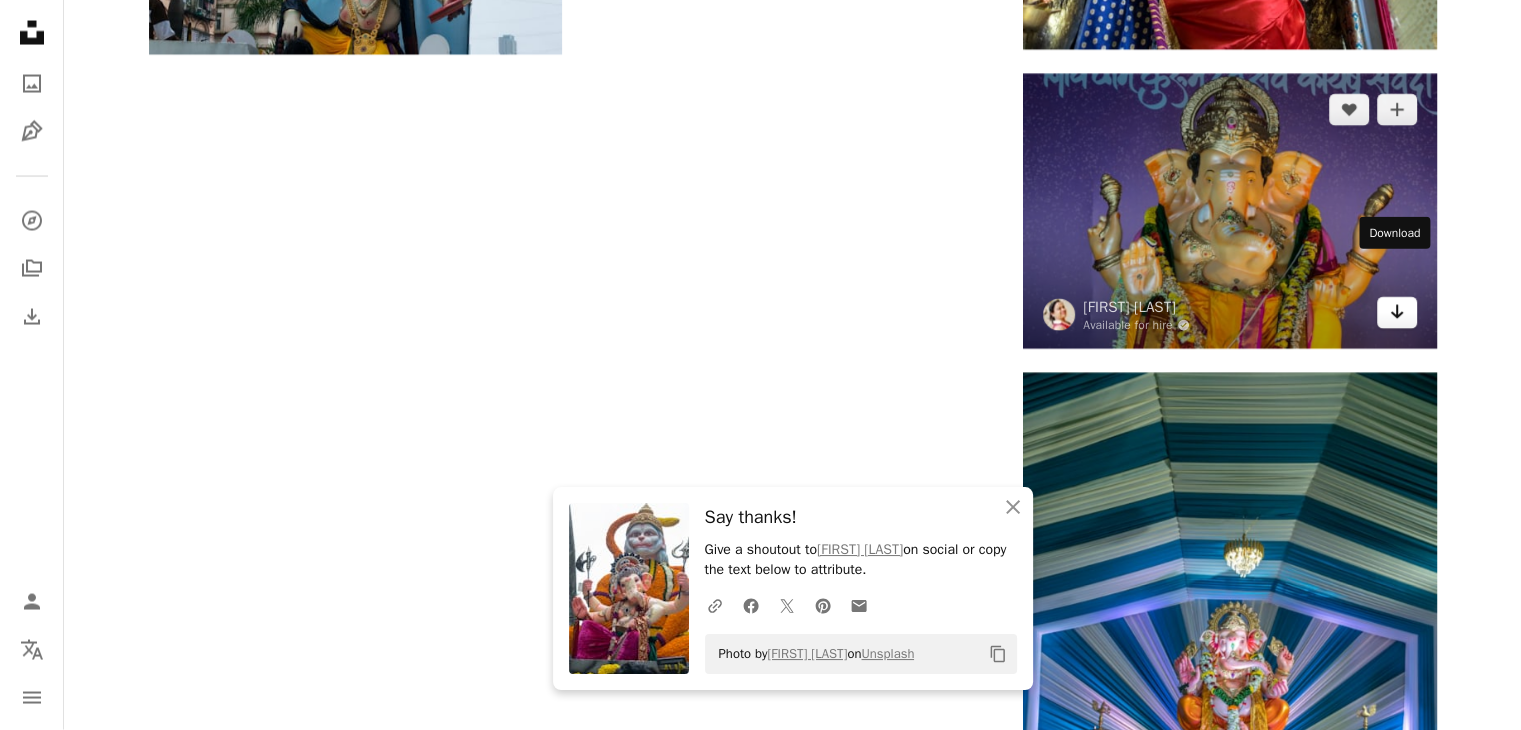 click on "Arrow pointing down" 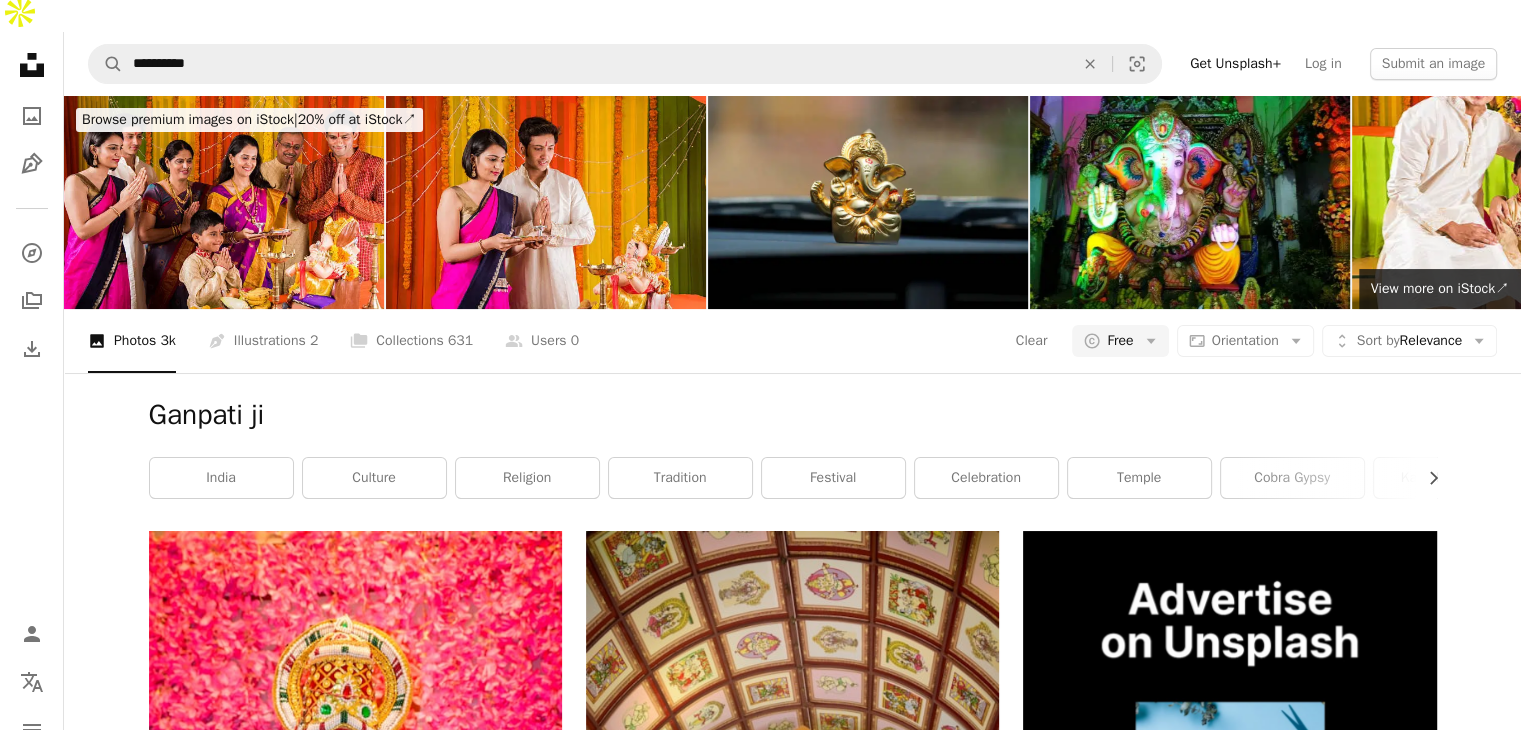 scroll, scrollTop: 0, scrollLeft: 0, axis: both 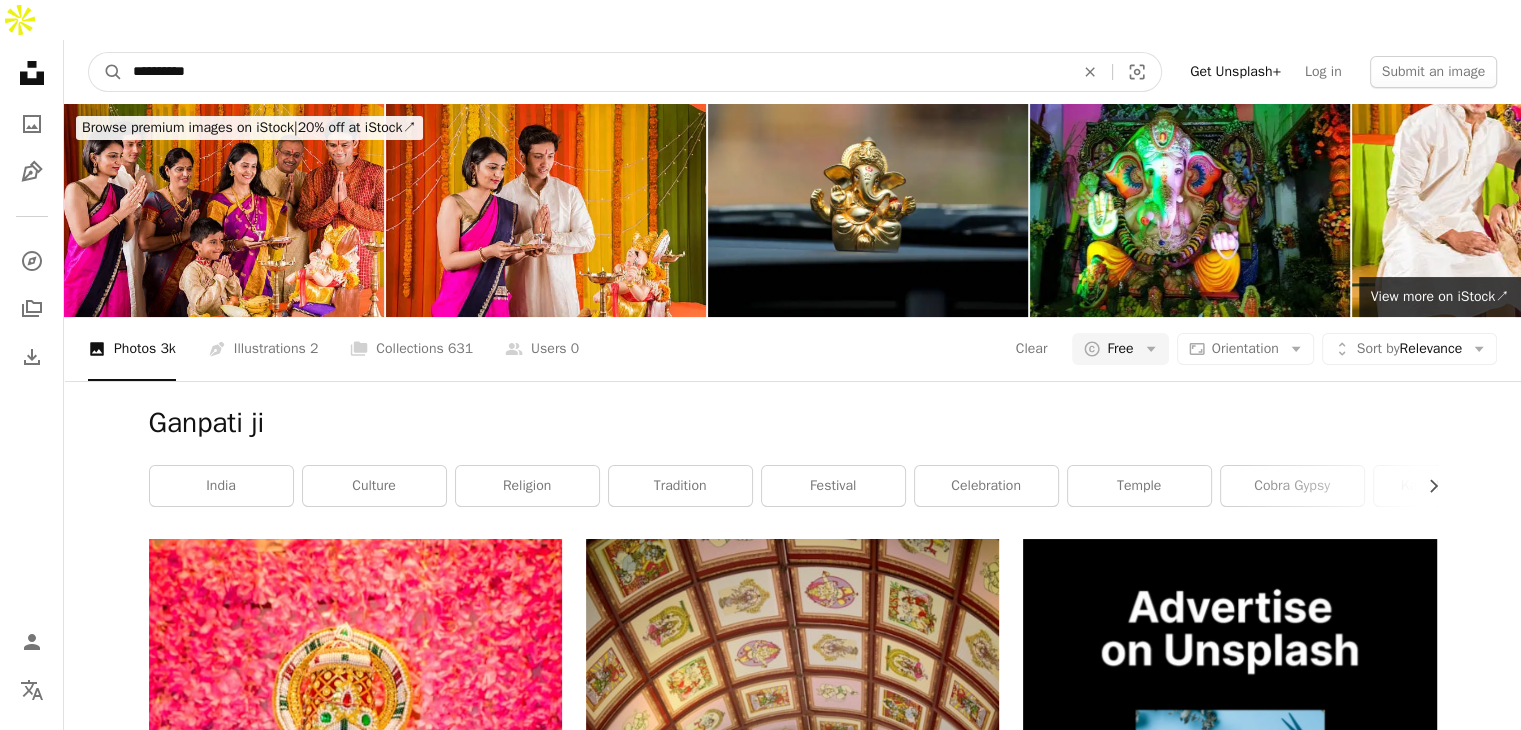 drag, startPoint x: 263, startPoint y: 42, endPoint x: 272, endPoint y: 37, distance: 10.29563 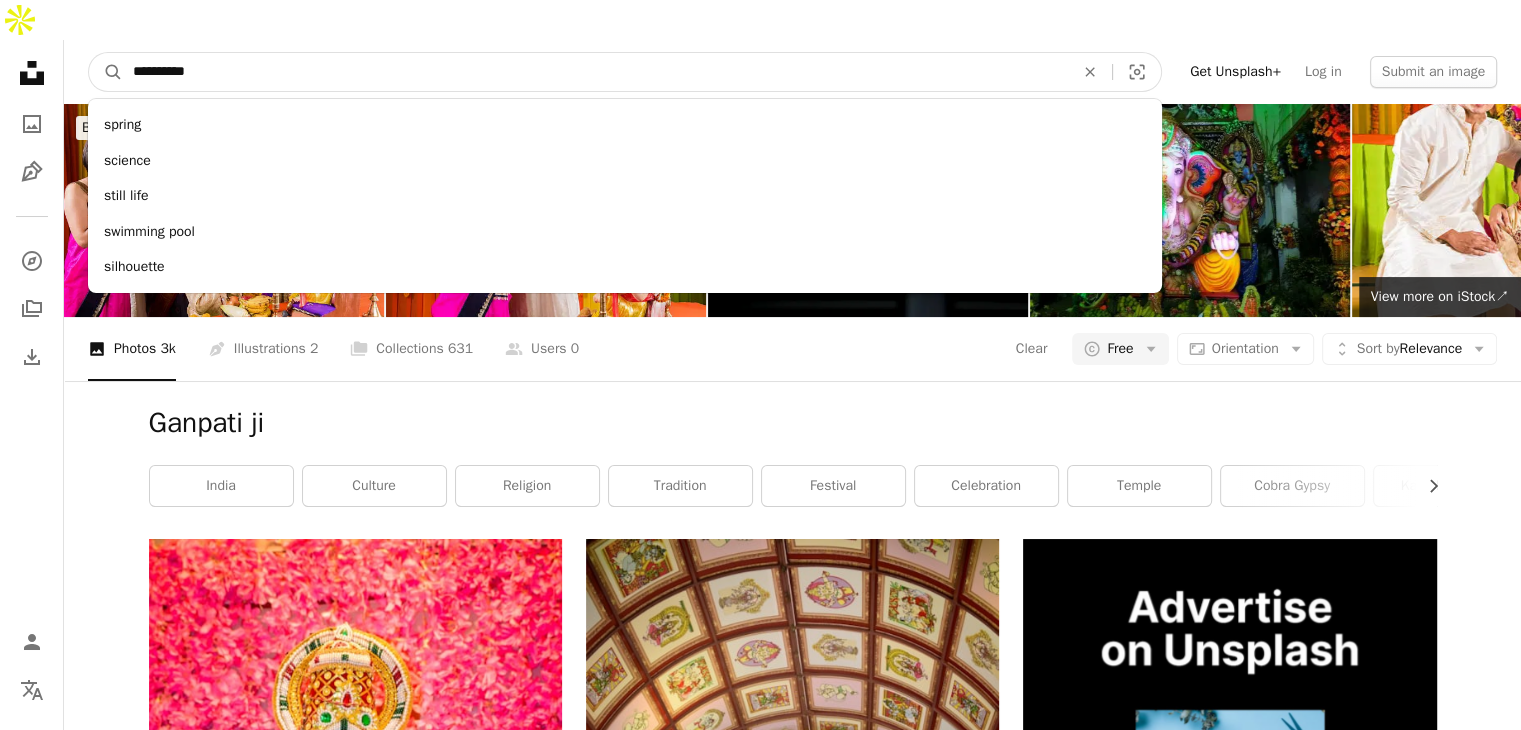 type on "**********" 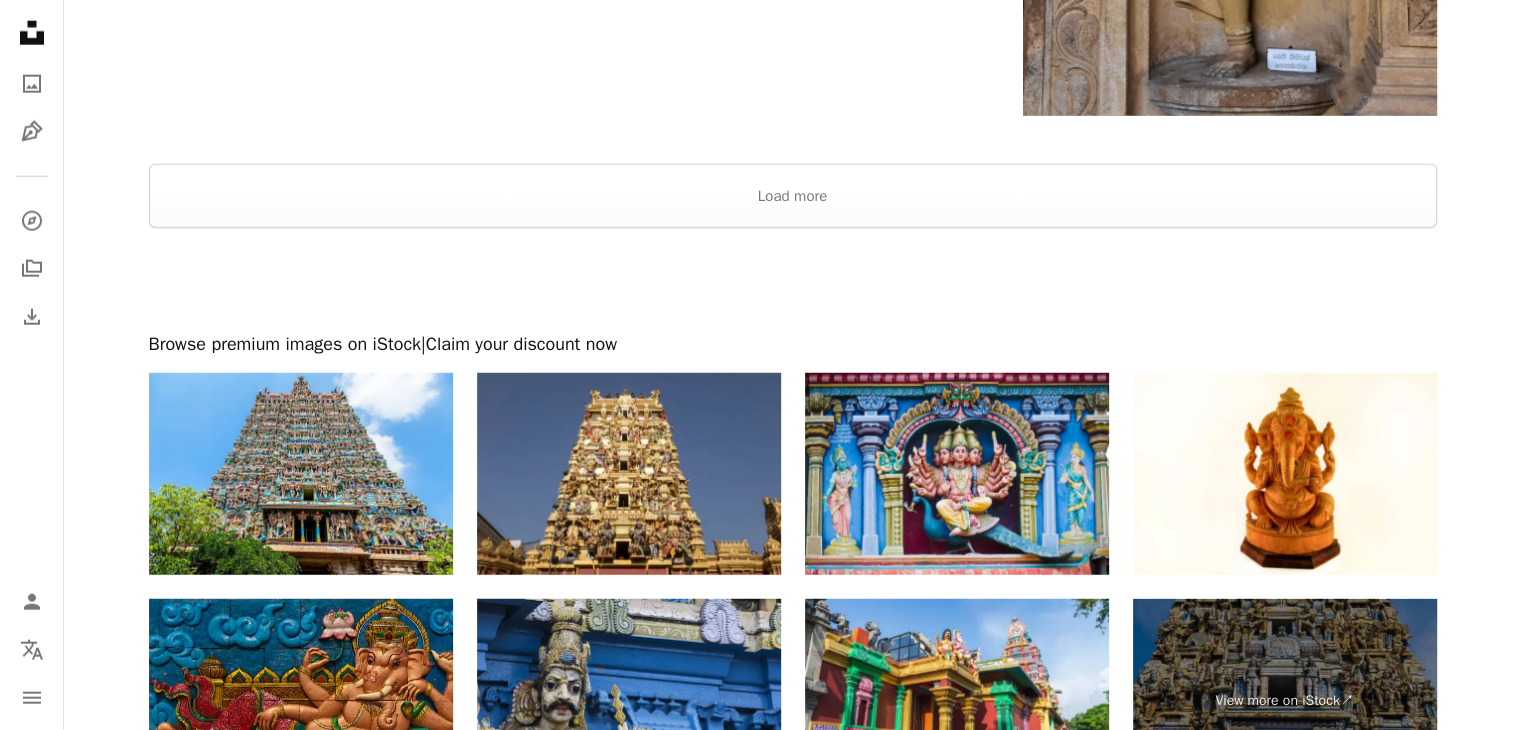 scroll, scrollTop: 5312, scrollLeft: 0, axis: vertical 